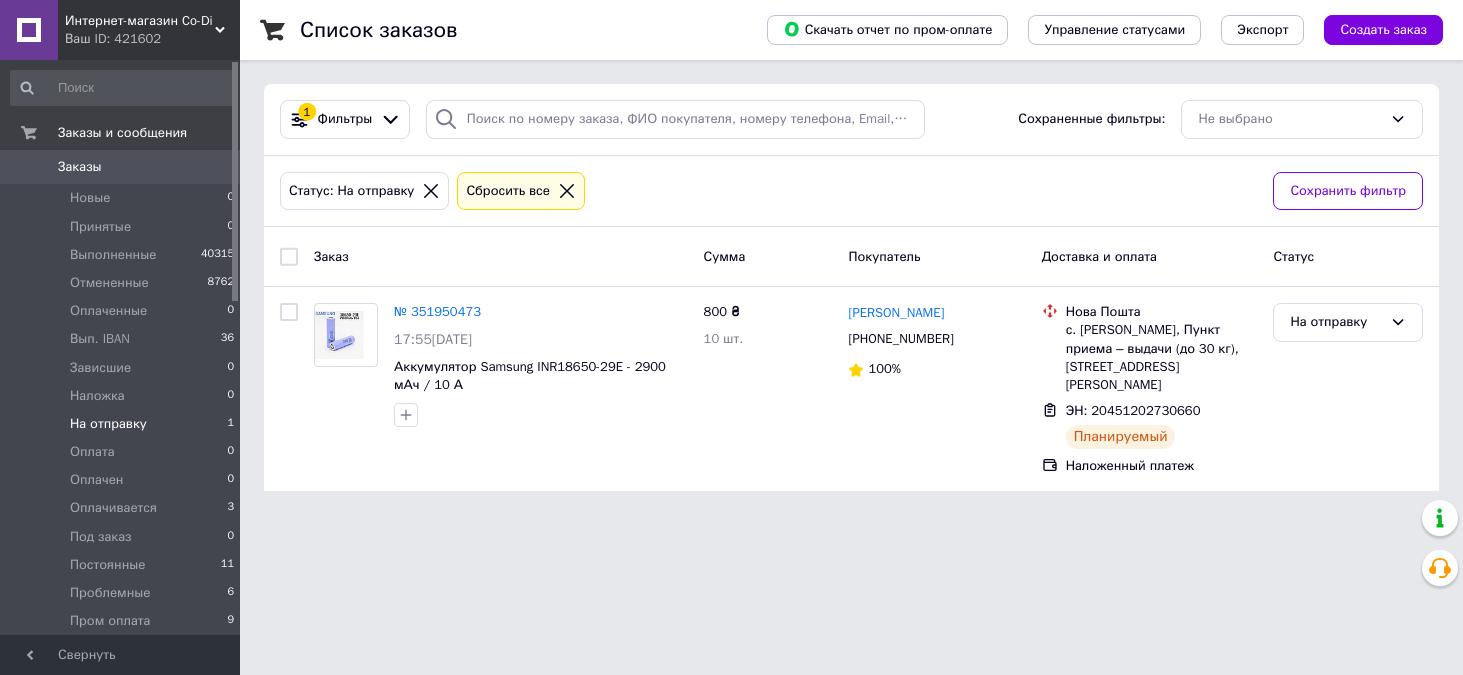 scroll, scrollTop: 0, scrollLeft: 0, axis: both 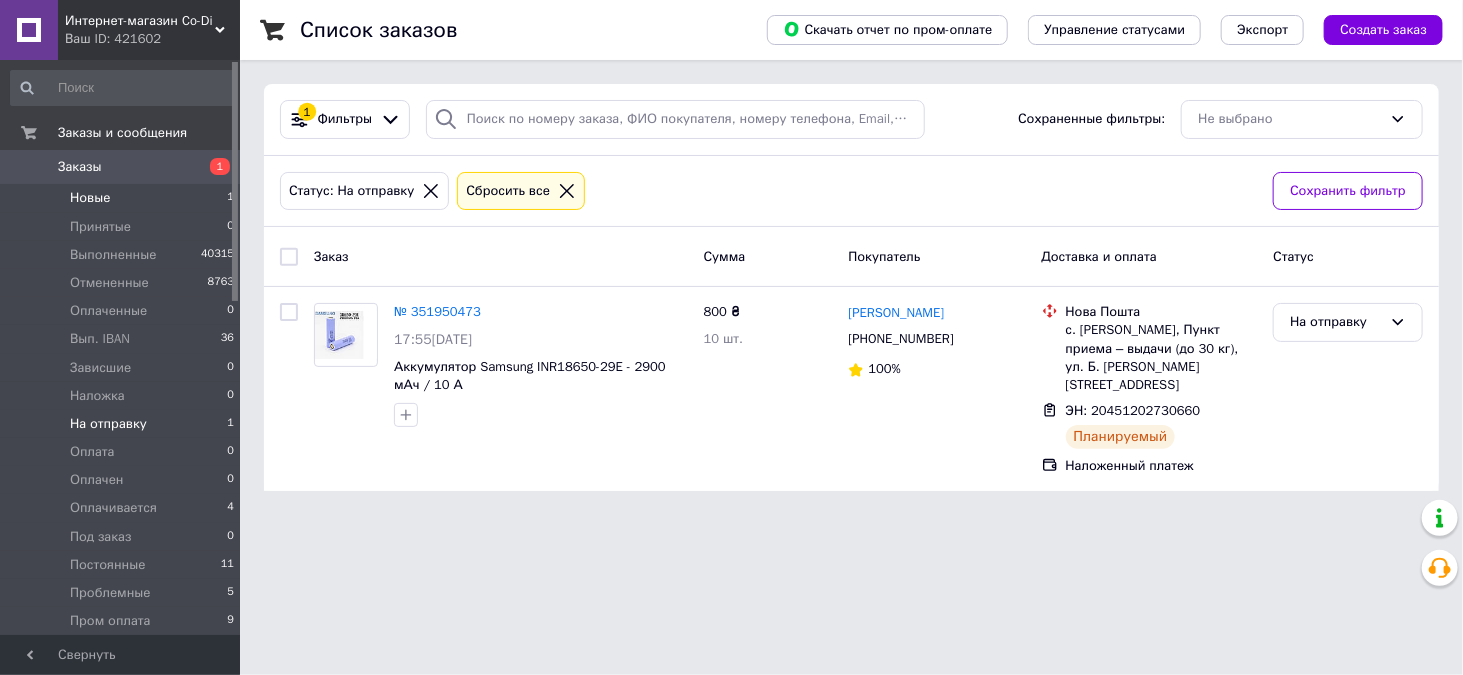 click on "Новые" at bounding box center [90, 198] 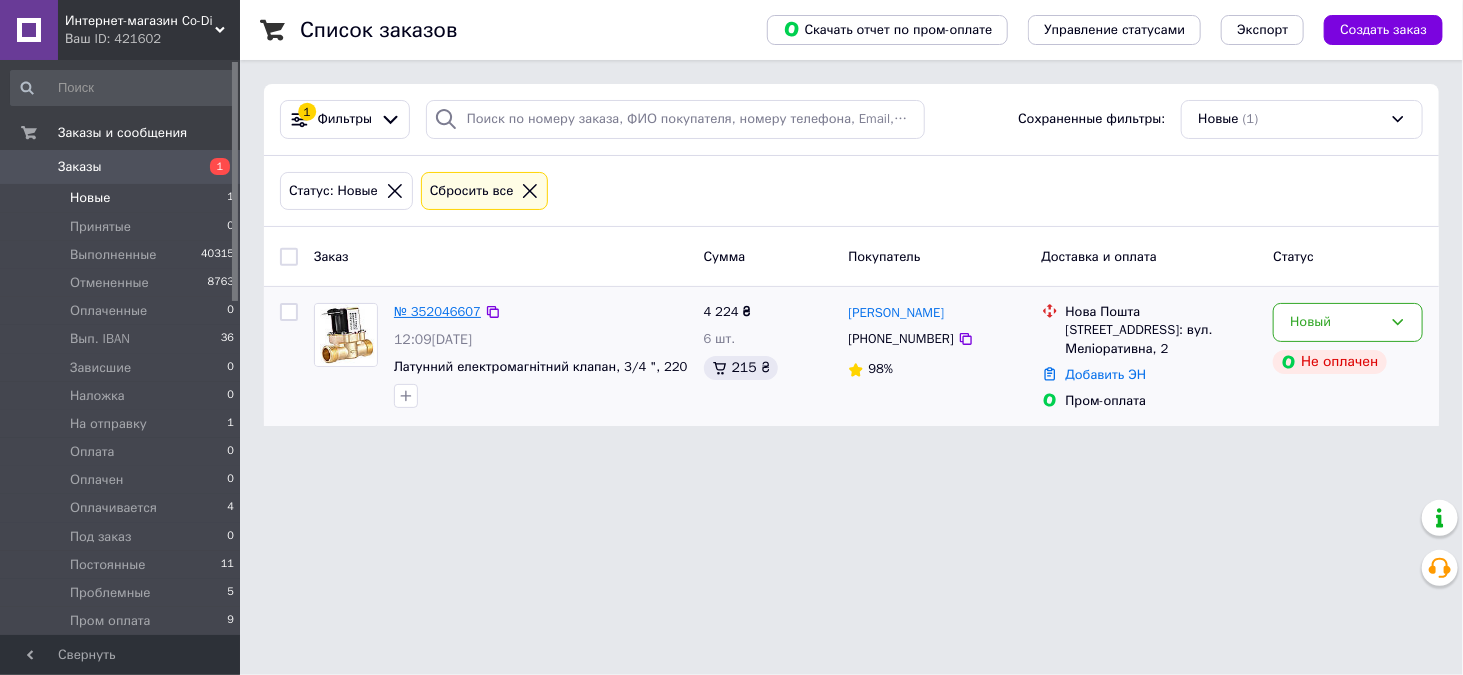 click on "№ 352046607" at bounding box center (437, 311) 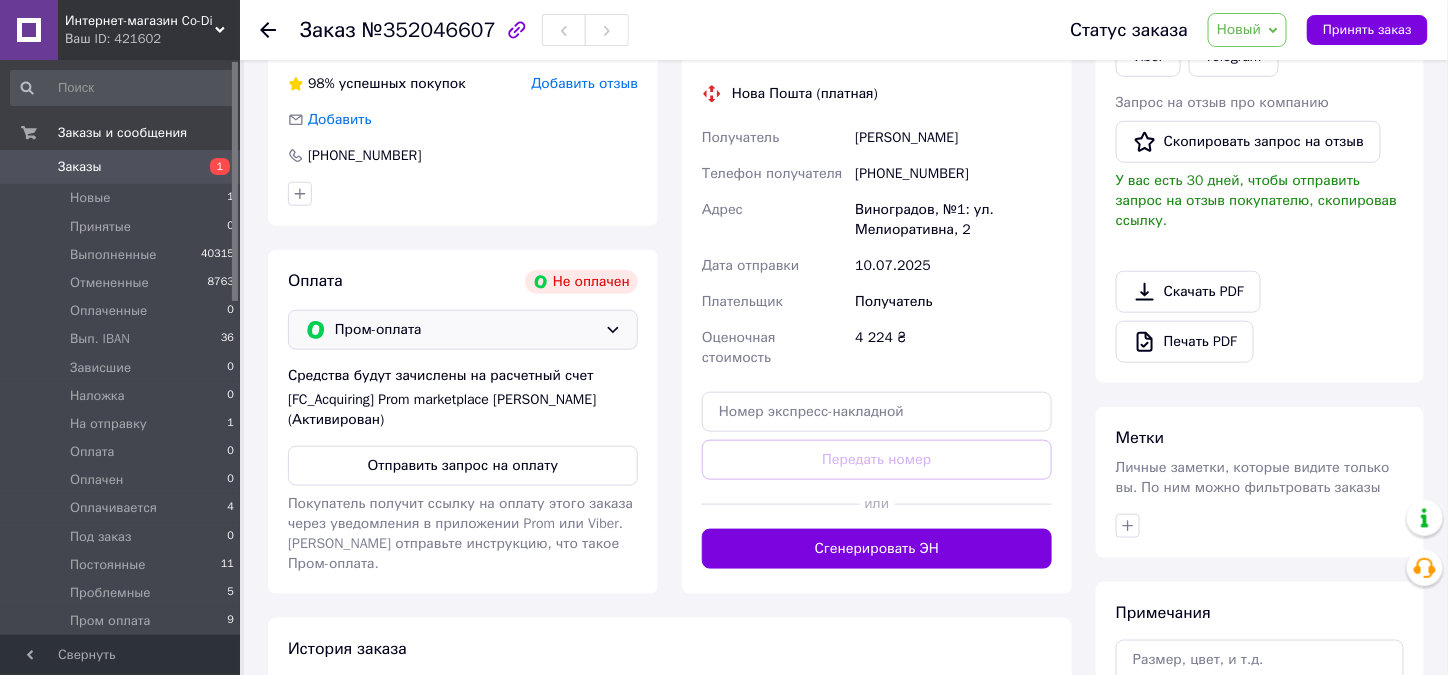 scroll, scrollTop: 200, scrollLeft: 0, axis: vertical 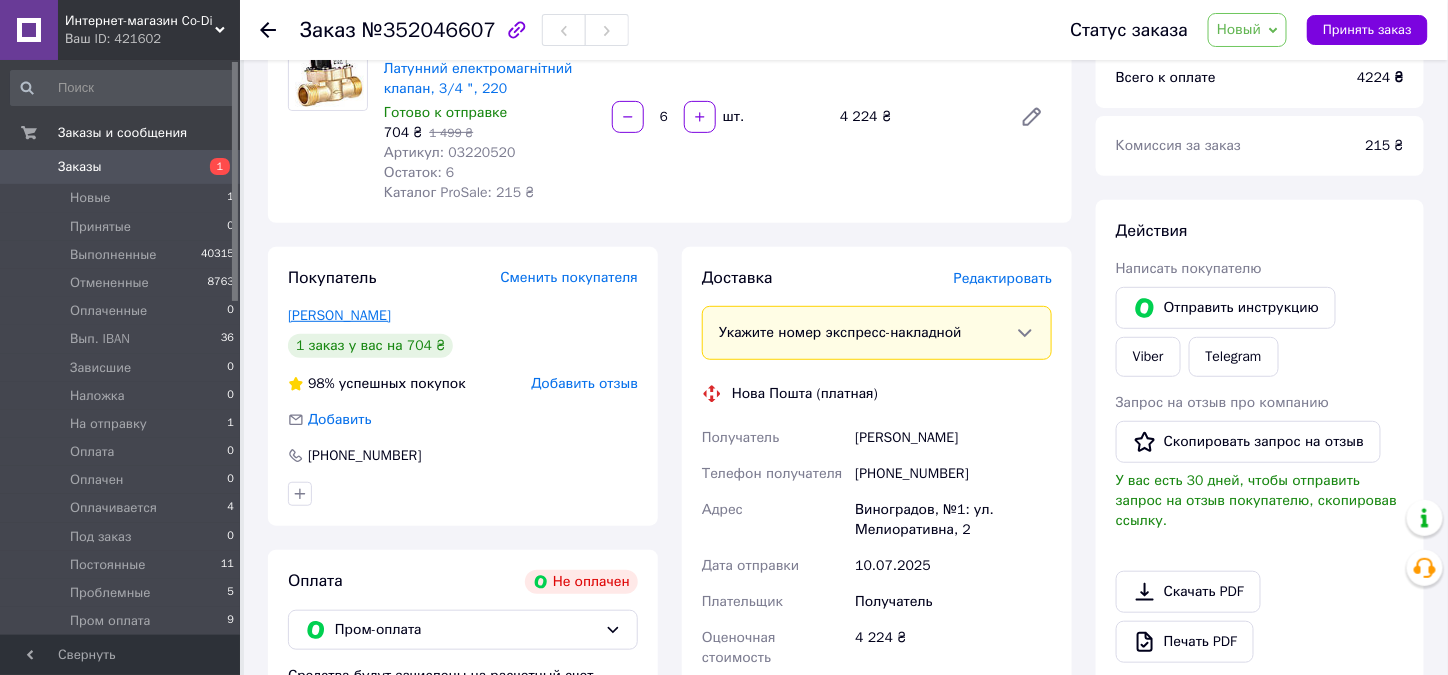 click on "Максимишинець Ростислав" at bounding box center [339, 315] 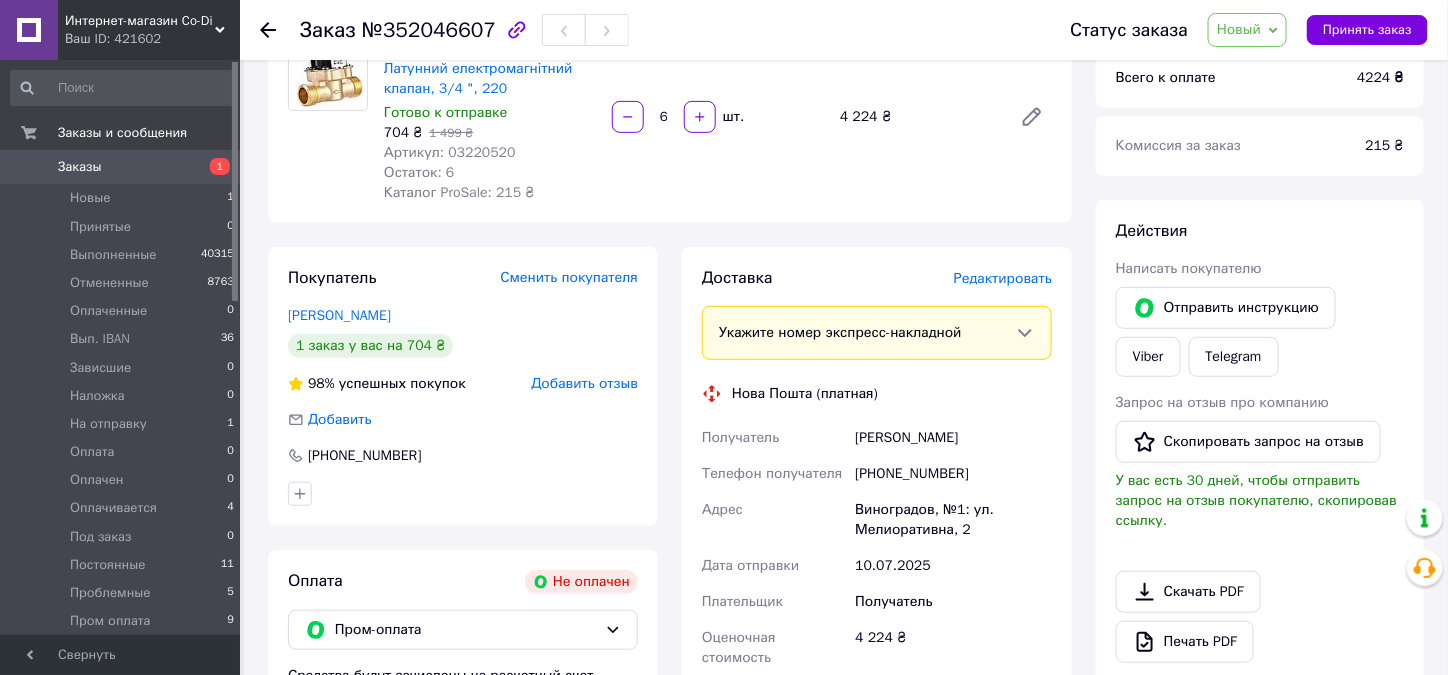 click on "Интернет-магазин Co-Di Ваш ID: 421602 Сайт Интернет-магазин Co-Di Кабинет покупателя Проверить состояние системы Страница на портале Справка Выйти Заказы и сообщения Заказы 1 Новые 1 Принятые 0 Выполненные 40315 Отмененные 8763 Оплаченные 0 Вып. IBAN 36 Зависшие 0 Наложка 0 На отправку 1 Оплата 0 Оплачен 0 Оплачивается 4 Под заказ 0 Постоянные 11 Проблемные 5 Пром оплата 9 Р в работе 7 Р завис 0 Р оплач. 0 Р отправл. 0 Р принят 1 Самовывоз 0 УкрПочта 0 яПроблемные 1 Сообщения 0 Товары и услуги Уведомления 5 14 Показатели работы компании 6" at bounding box center (724, 485) 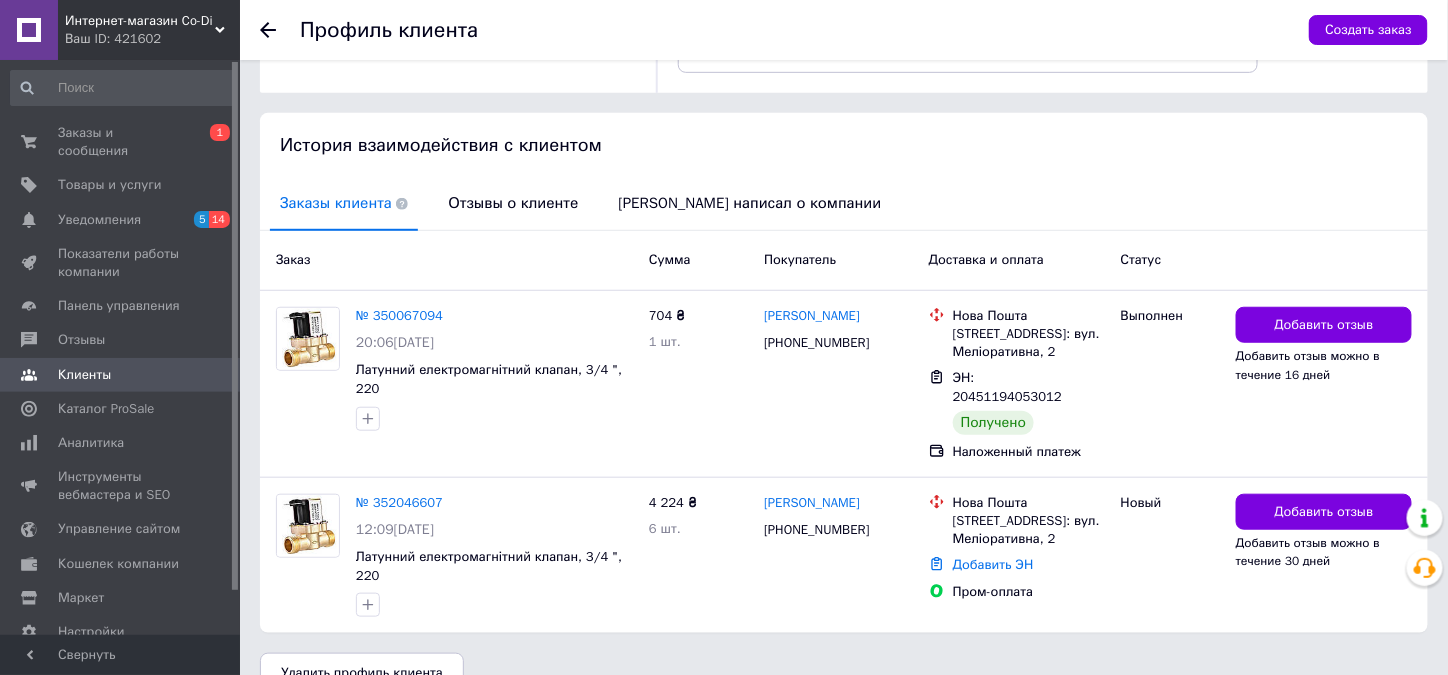 scroll, scrollTop: 335, scrollLeft: 0, axis: vertical 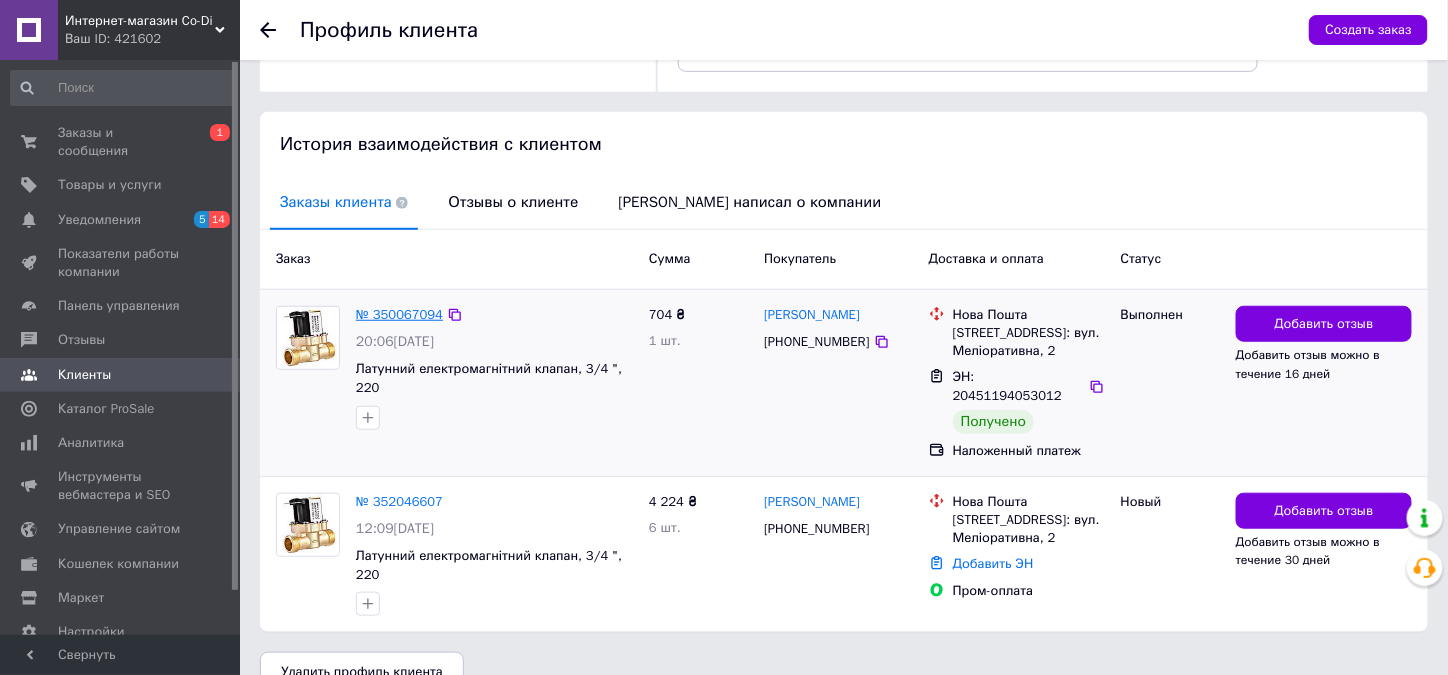 click on "№ 350067094" at bounding box center (399, 314) 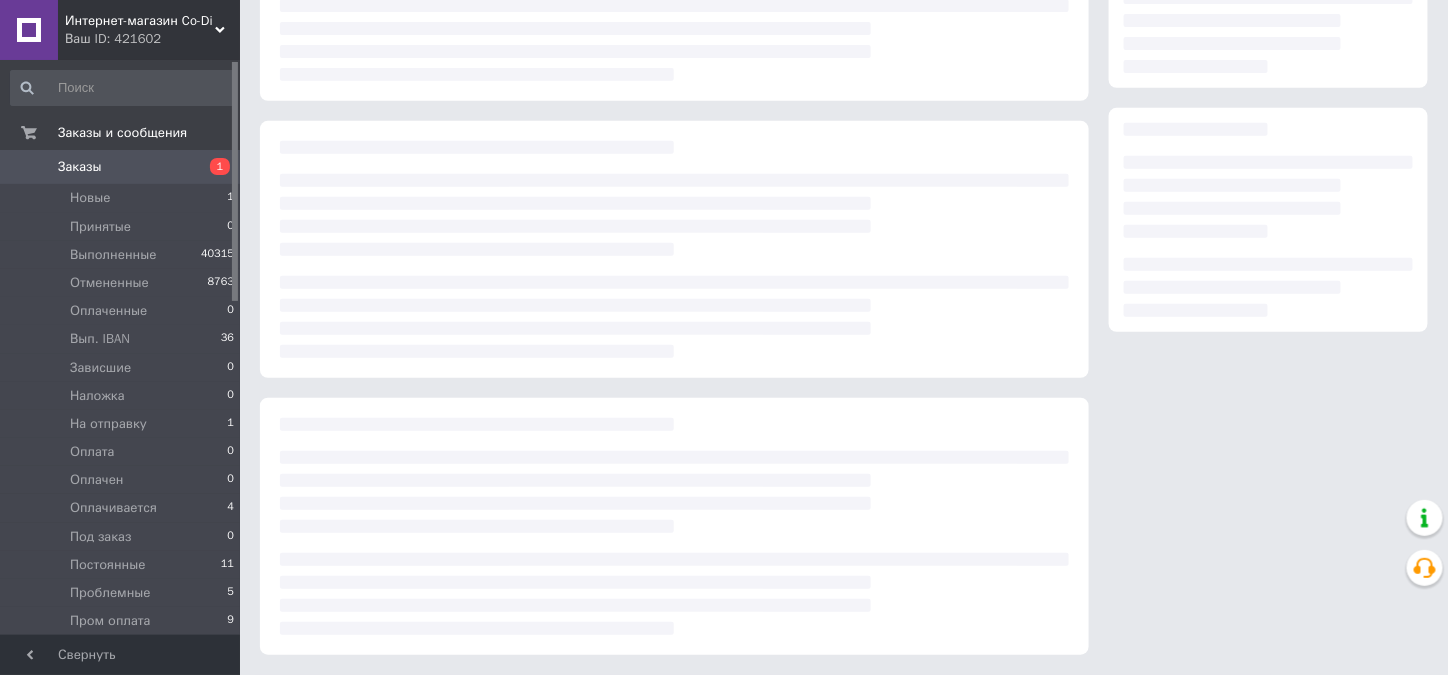 click at bounding box center (674, 40) 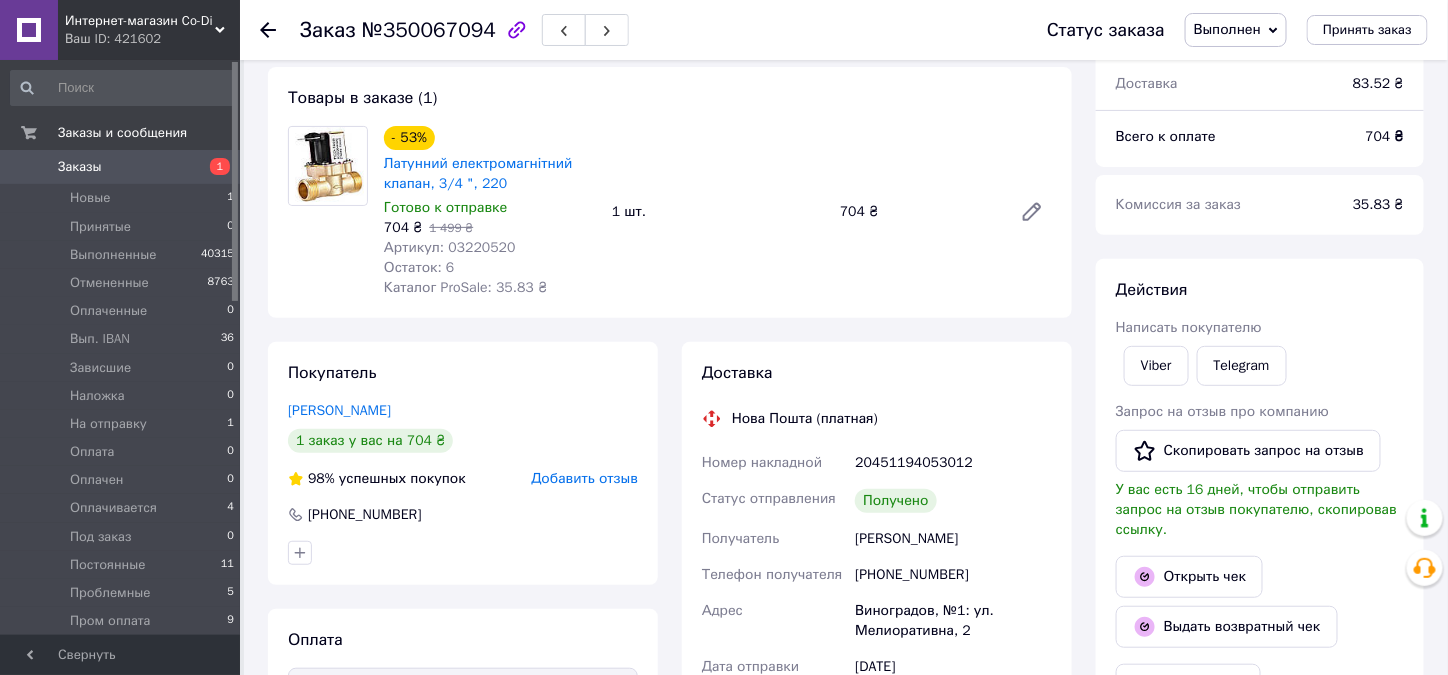 scroll, scrollTop: 200, scrollLeft: 0, axis: vertical 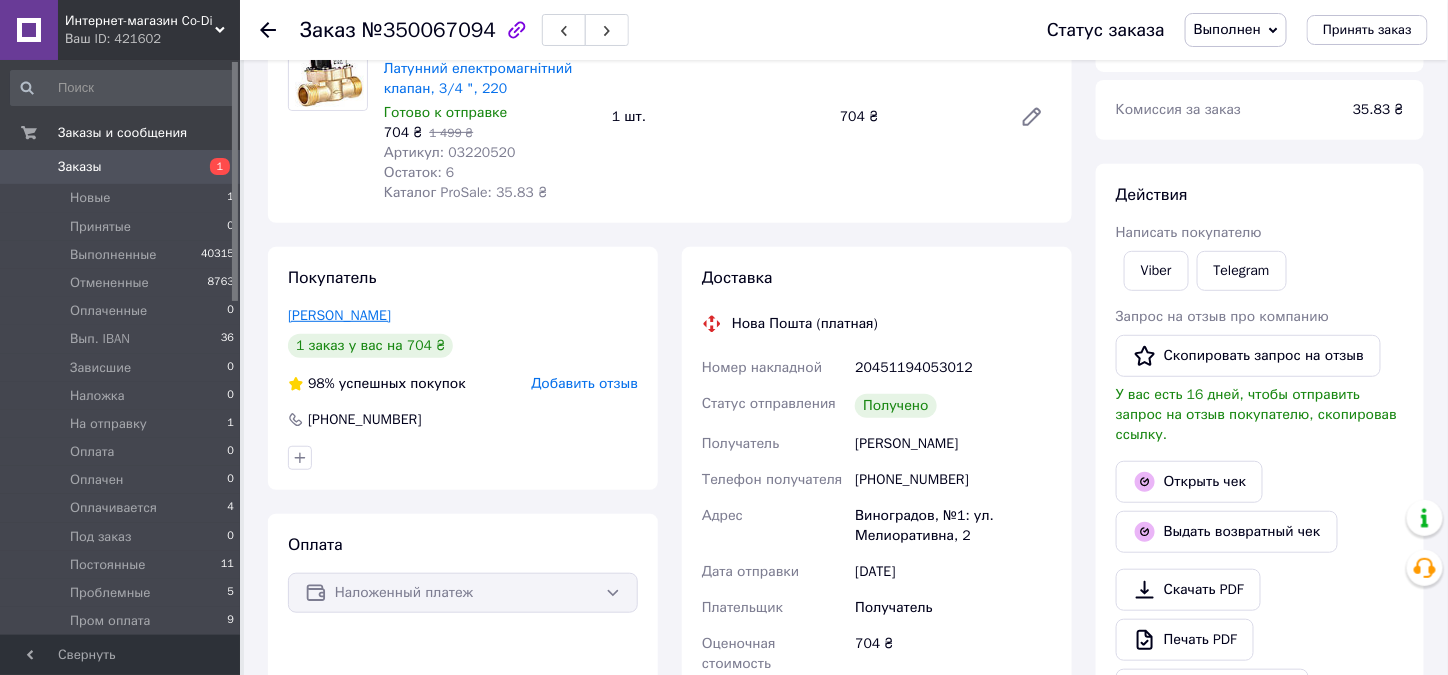 click on "Максимишинець Ростислав" at bounding box center (339, 315) 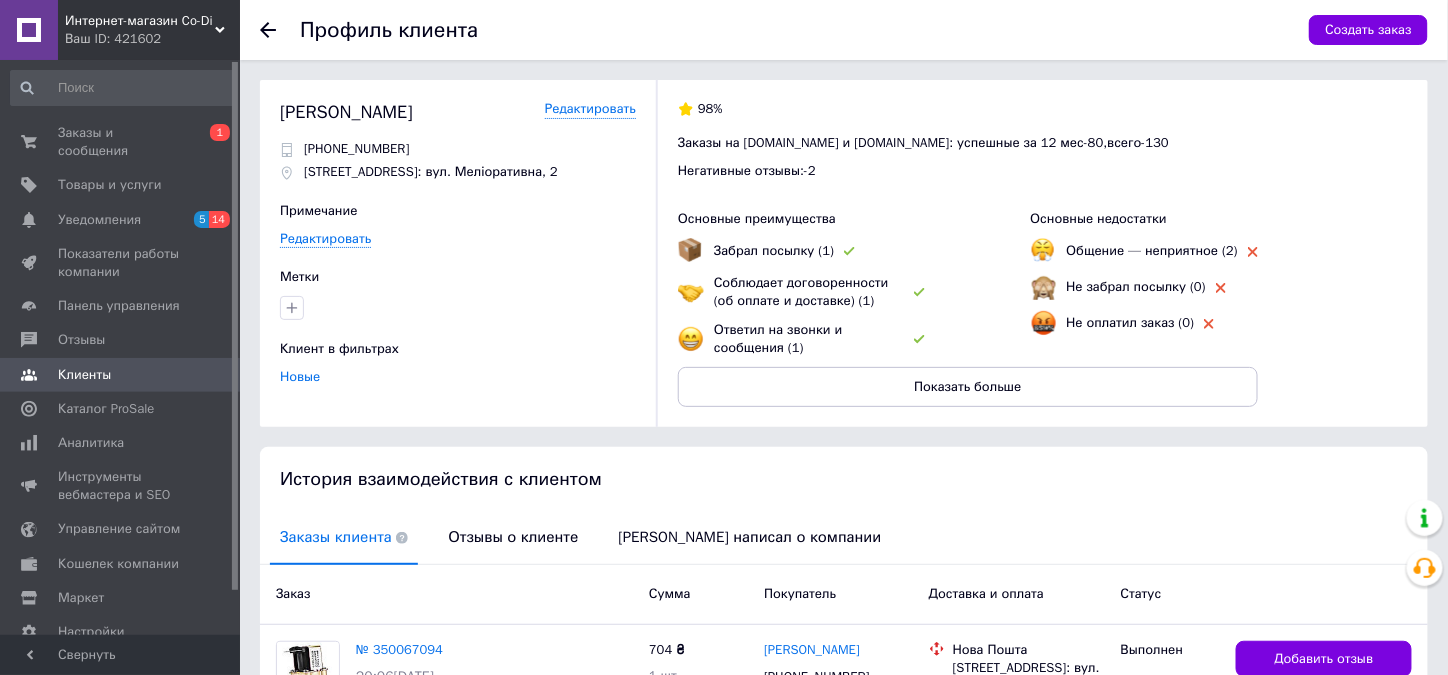scroll, scrollTop: 300, scrollLeft: 0, axis: vertical 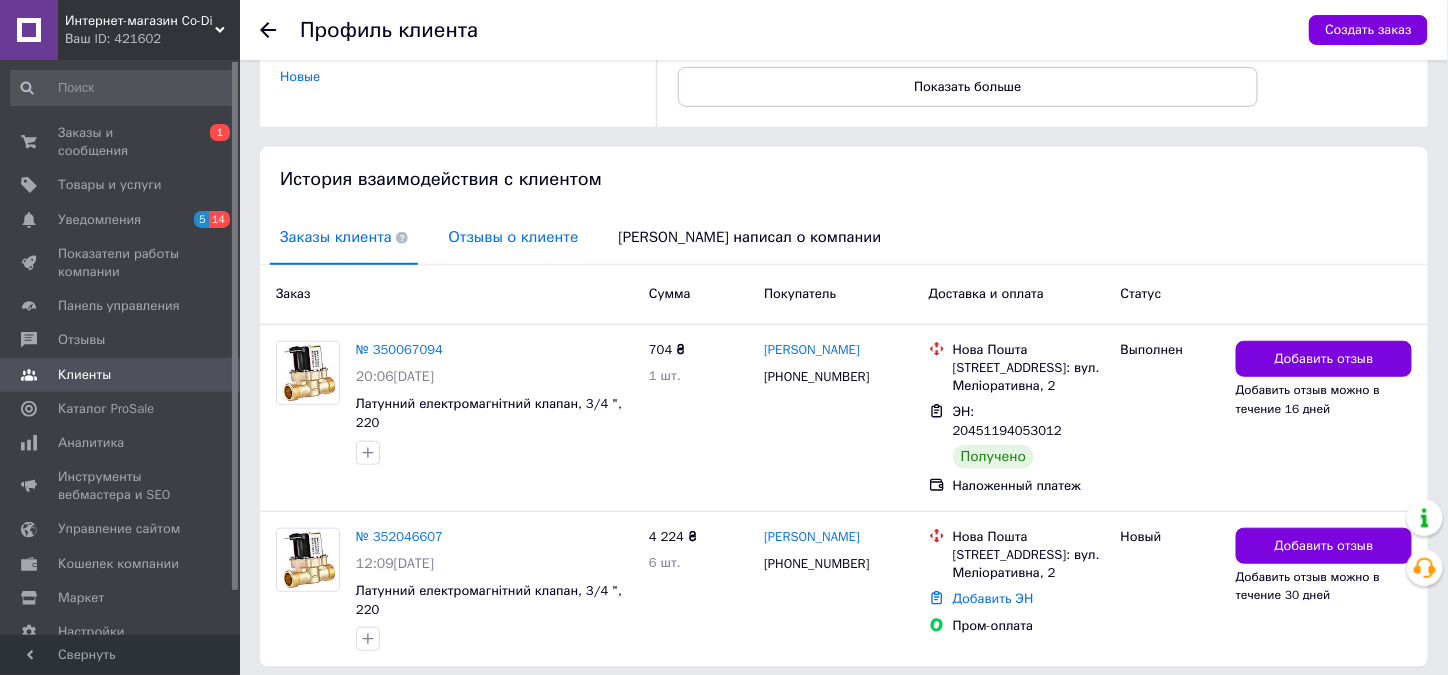 click on "Отзывы о клиенте" at bounding box center (513, 237) 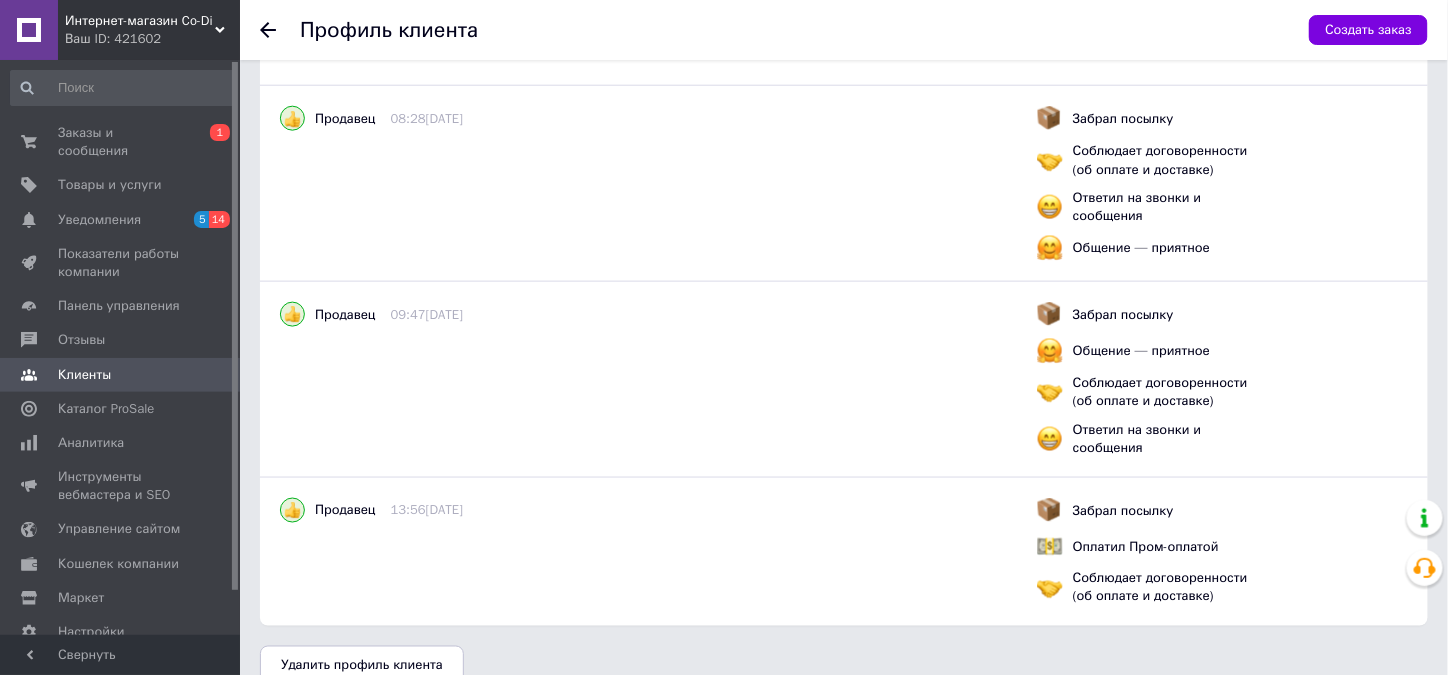 scroll, scrollTop: 728, scrollLeft: 0, axis: vertical 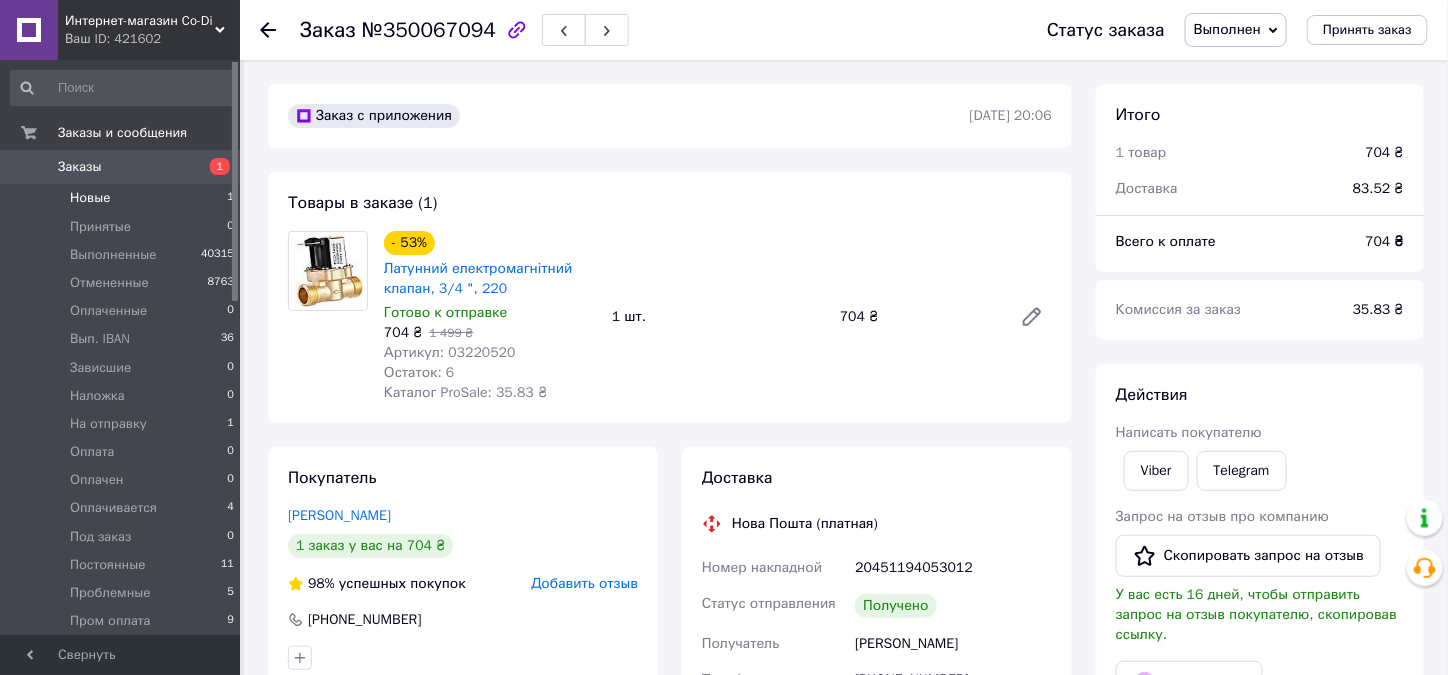 click on "Новые 1" at bounding box center (123, 198) 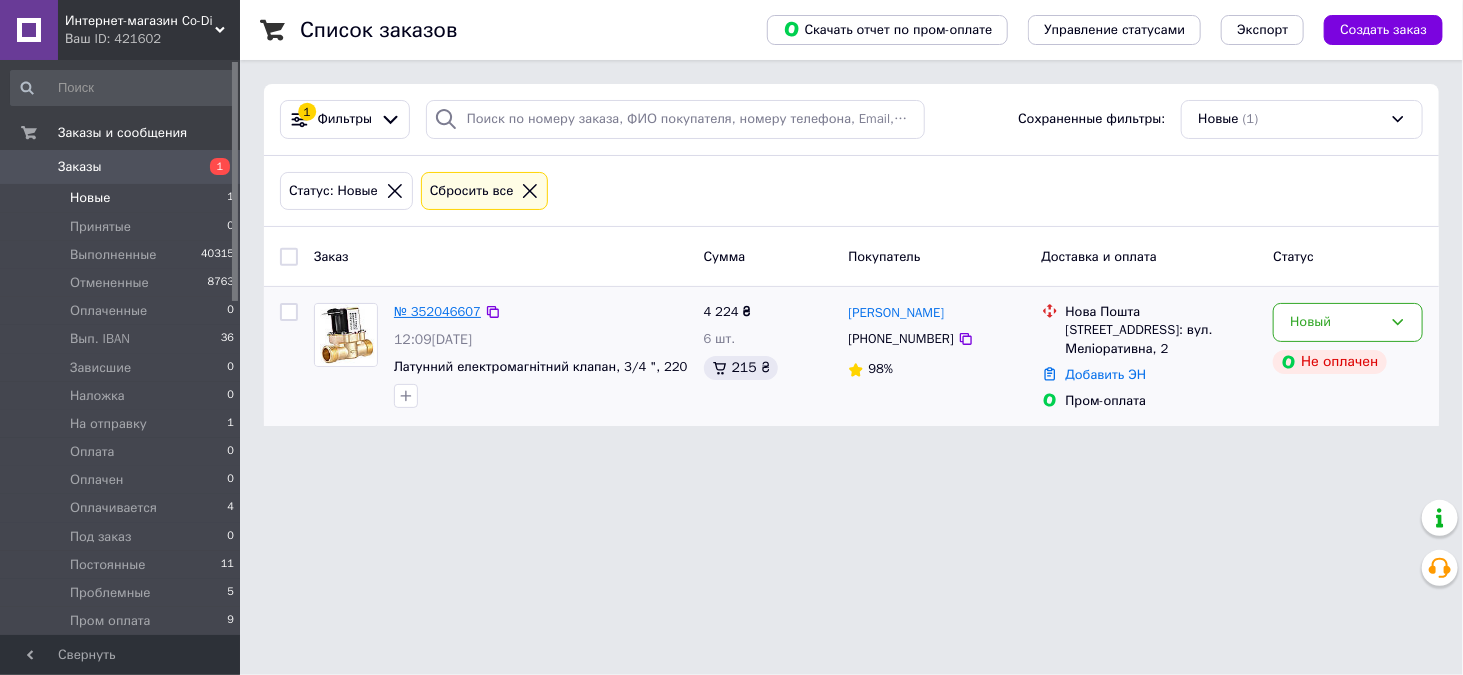 click on "№ 352046607" at bounding box center (437, 311) 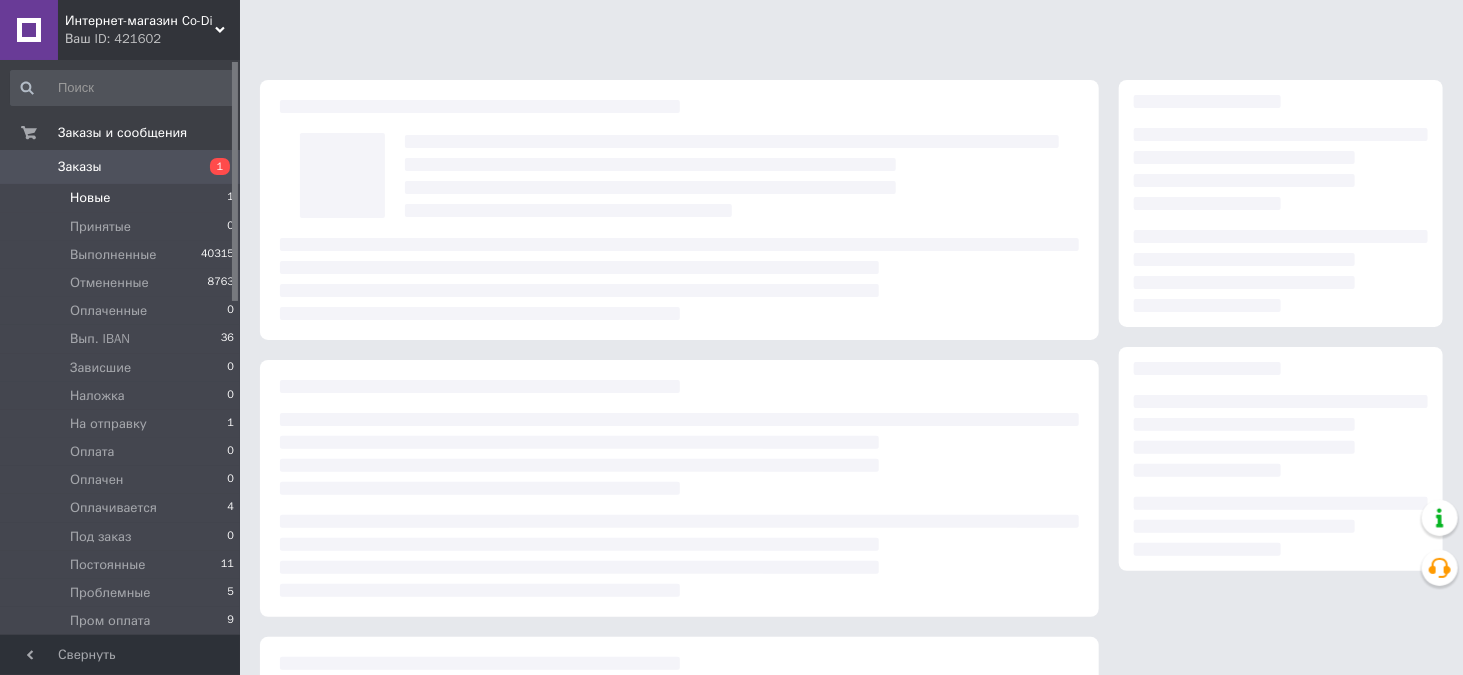click at bounding box center [679, 279] 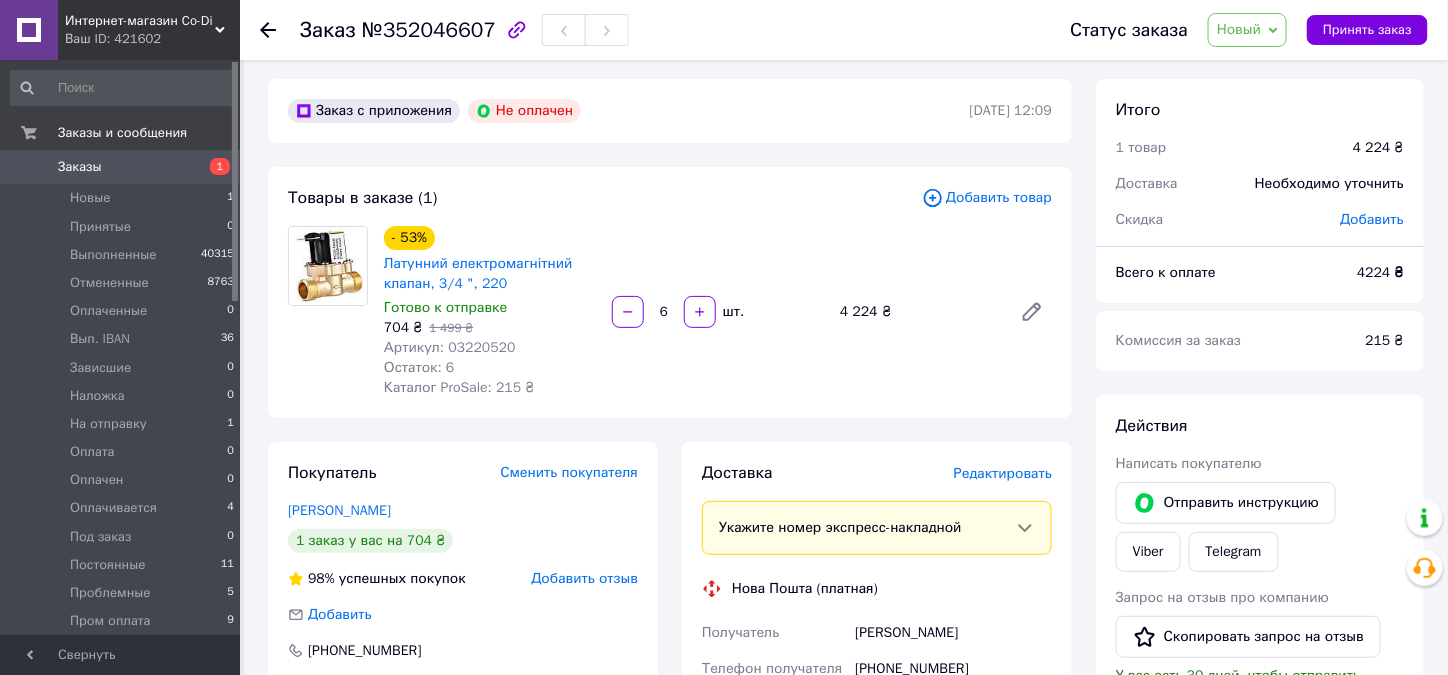scroll, scrollTop: 0, scrollLeft: 0, axis: both 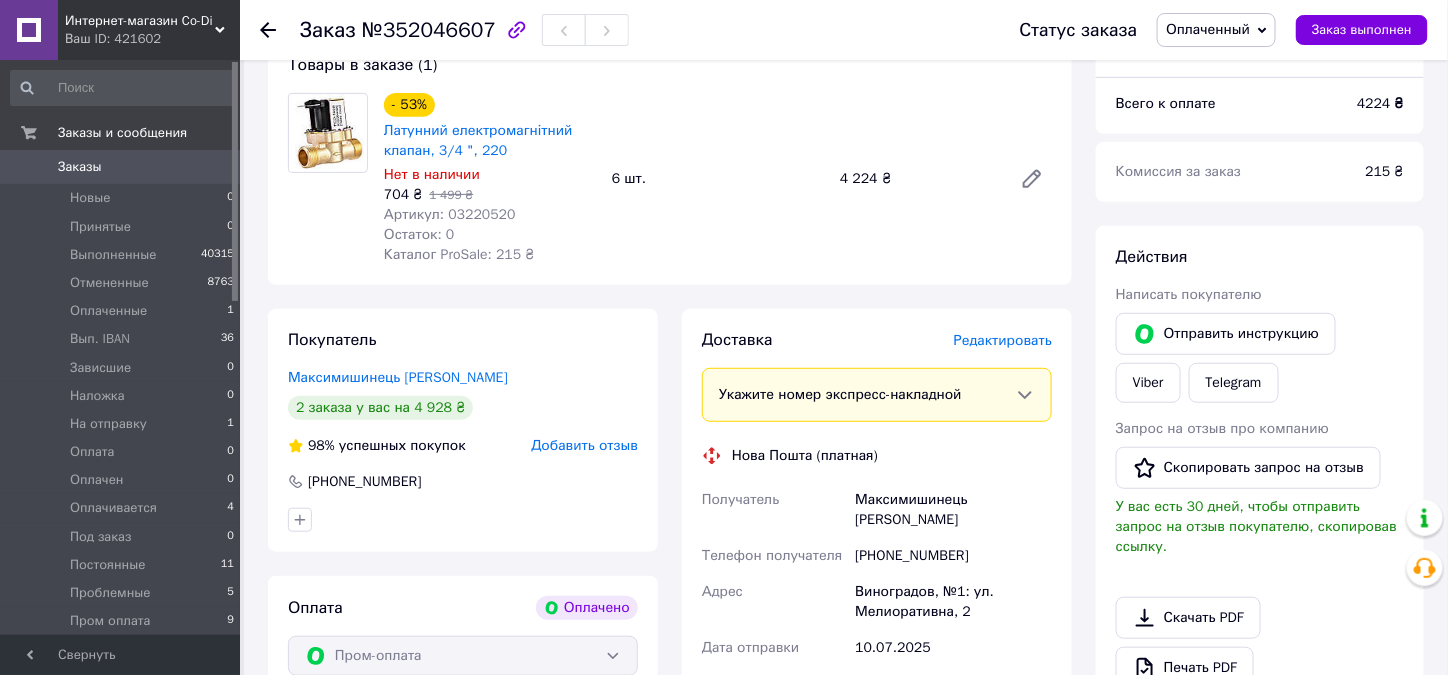 click on "Артикул: 03220520" at bounding box center (450, 214) 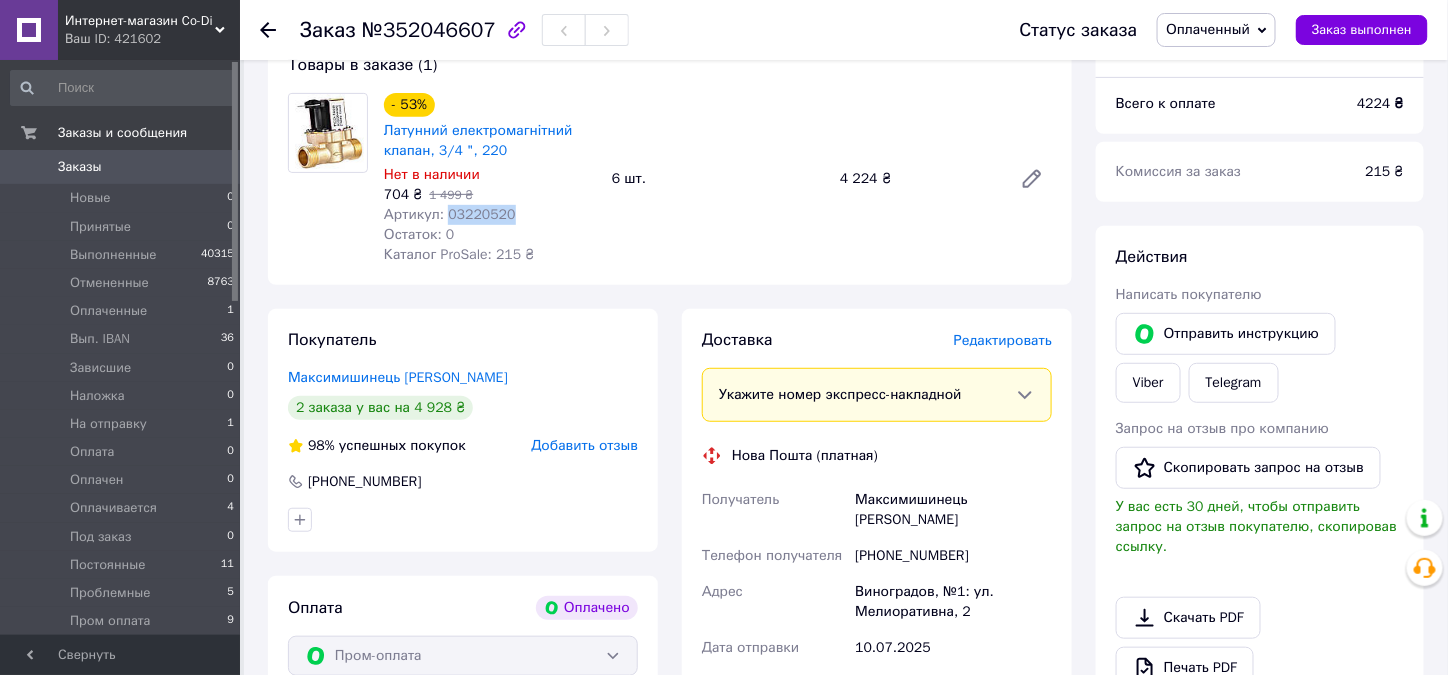 click on "Артикул: 03220520" at bounding box center [450, 214] 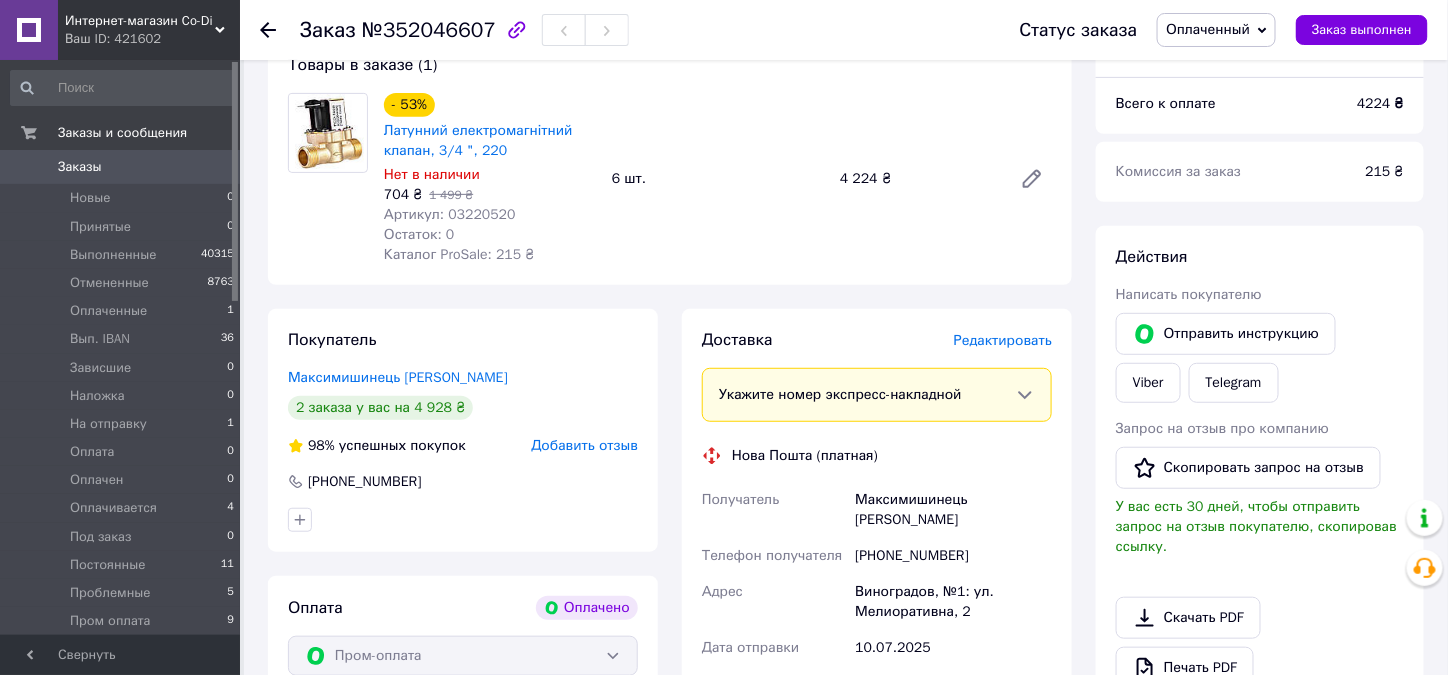 click on "6 шт." at bounding box center (718, 179) 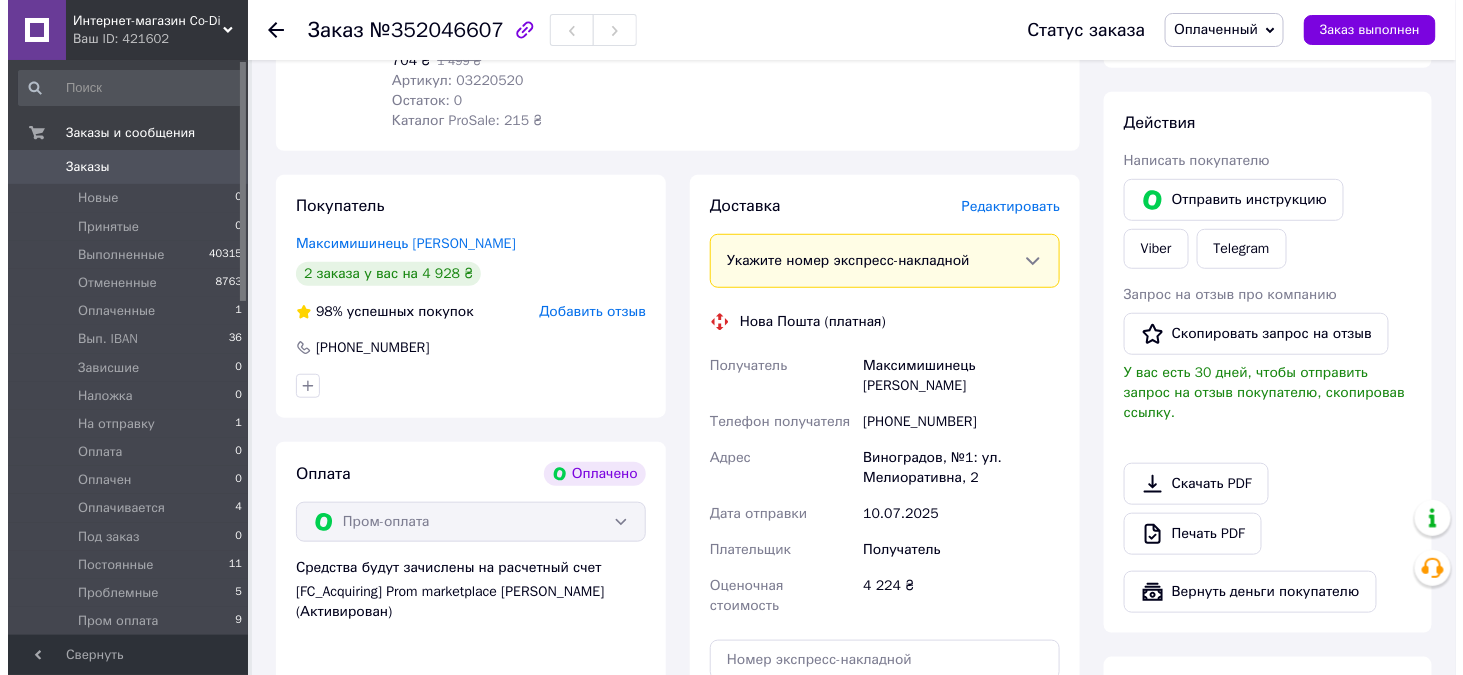 scroll, scrollTop: 400, scrollLeft: 0, axis: vertical 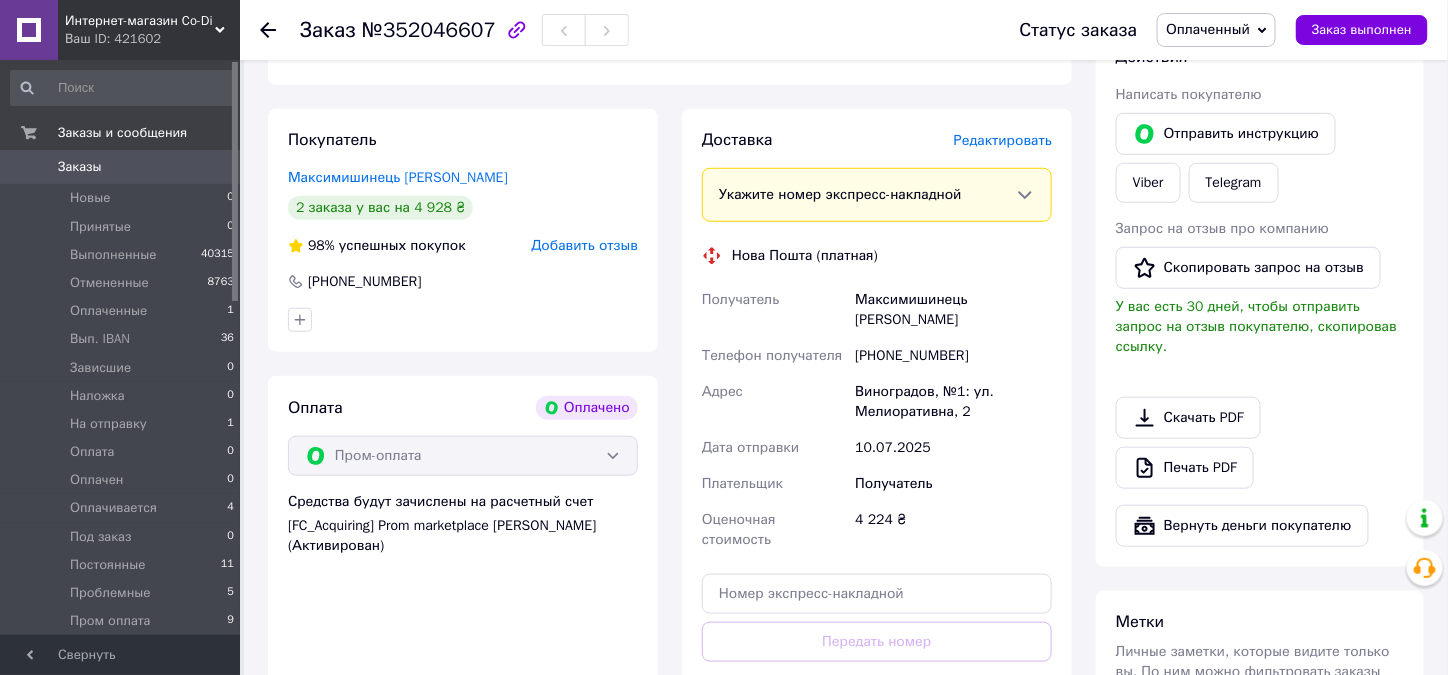 click on "Редактировать" at bounding box center [1003, 140] 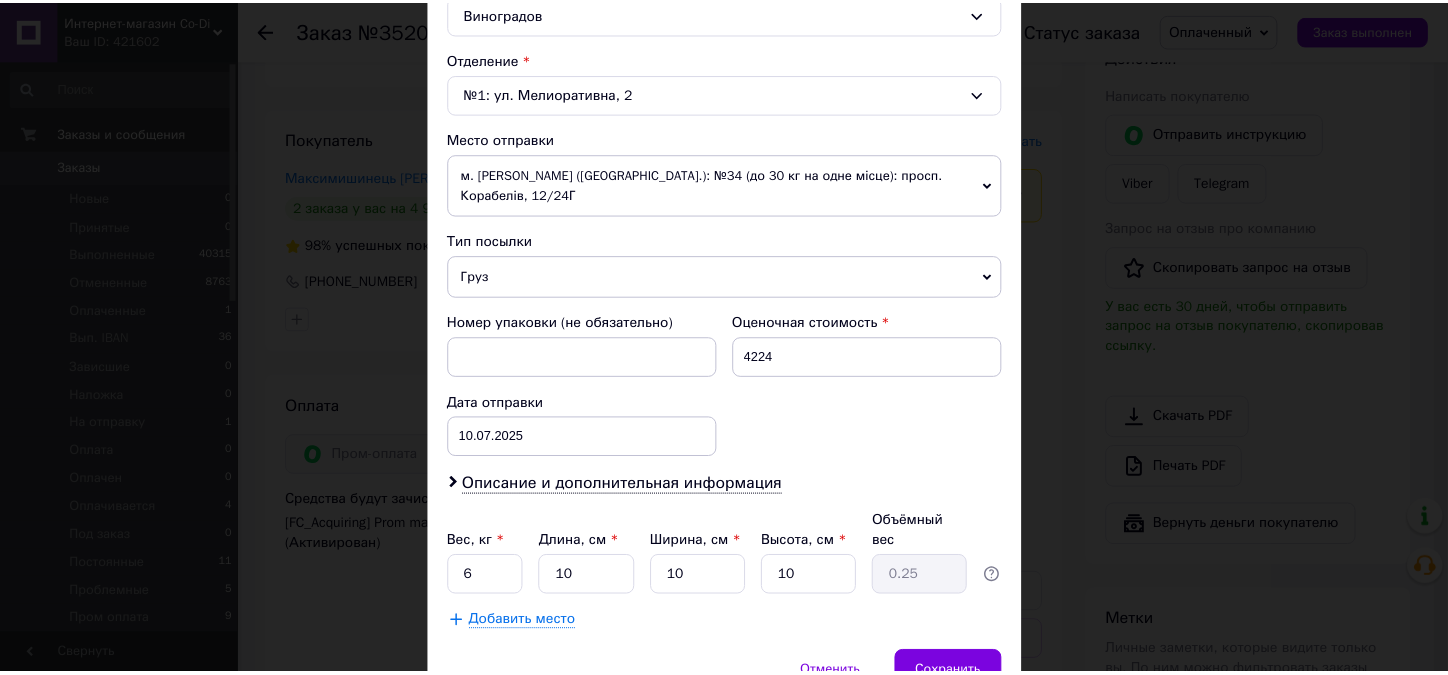 scroll, scrollTop: 661, scrollLeft: 0, axis: vertical 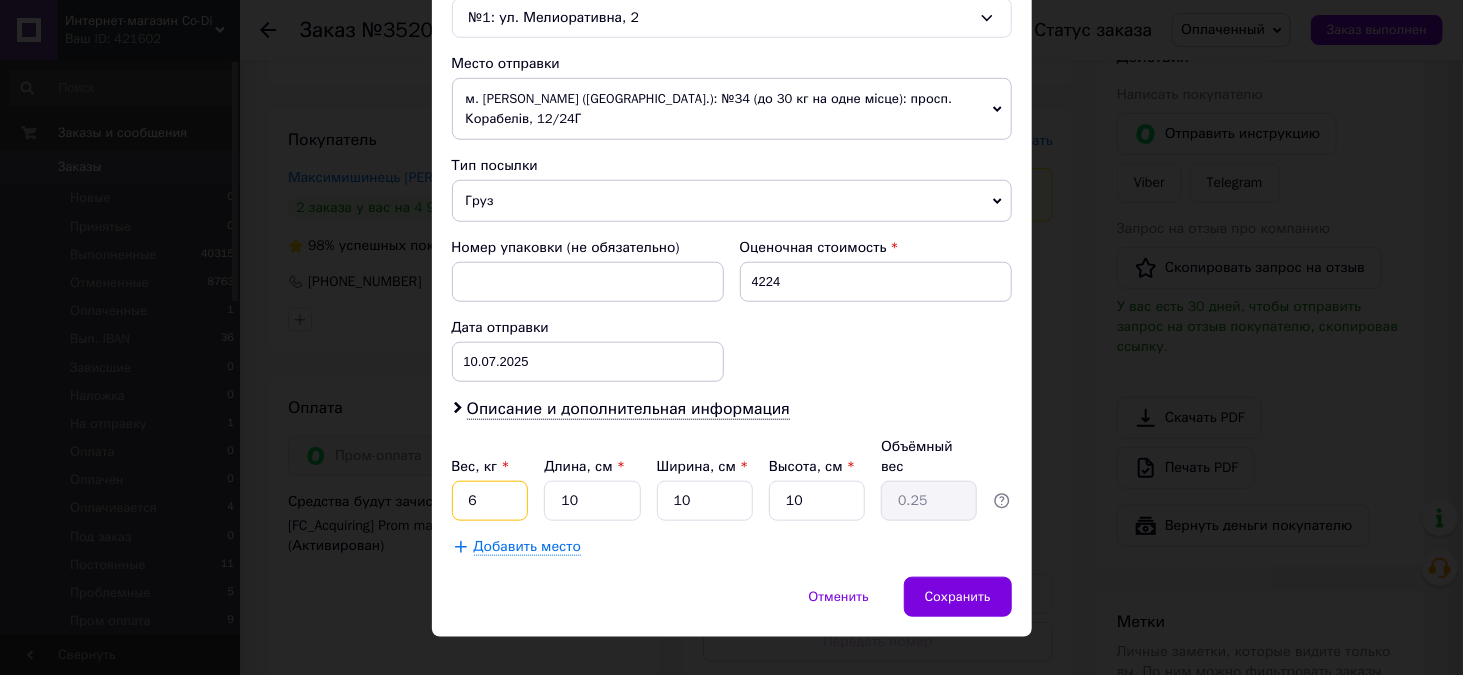 drag, startPoint x: 456, startPoint y: 478, endPoint x: 473, endPoint y: 470, distance: 18.788294 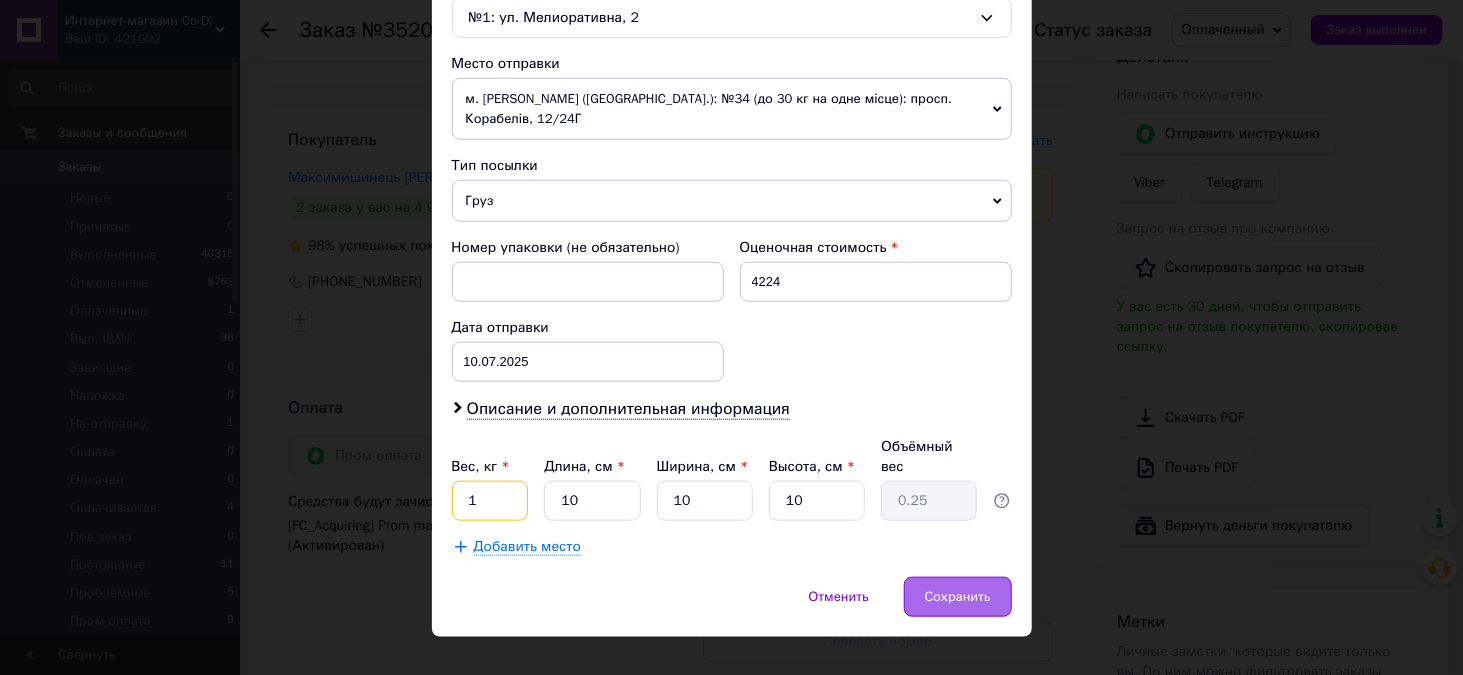 type on "1" 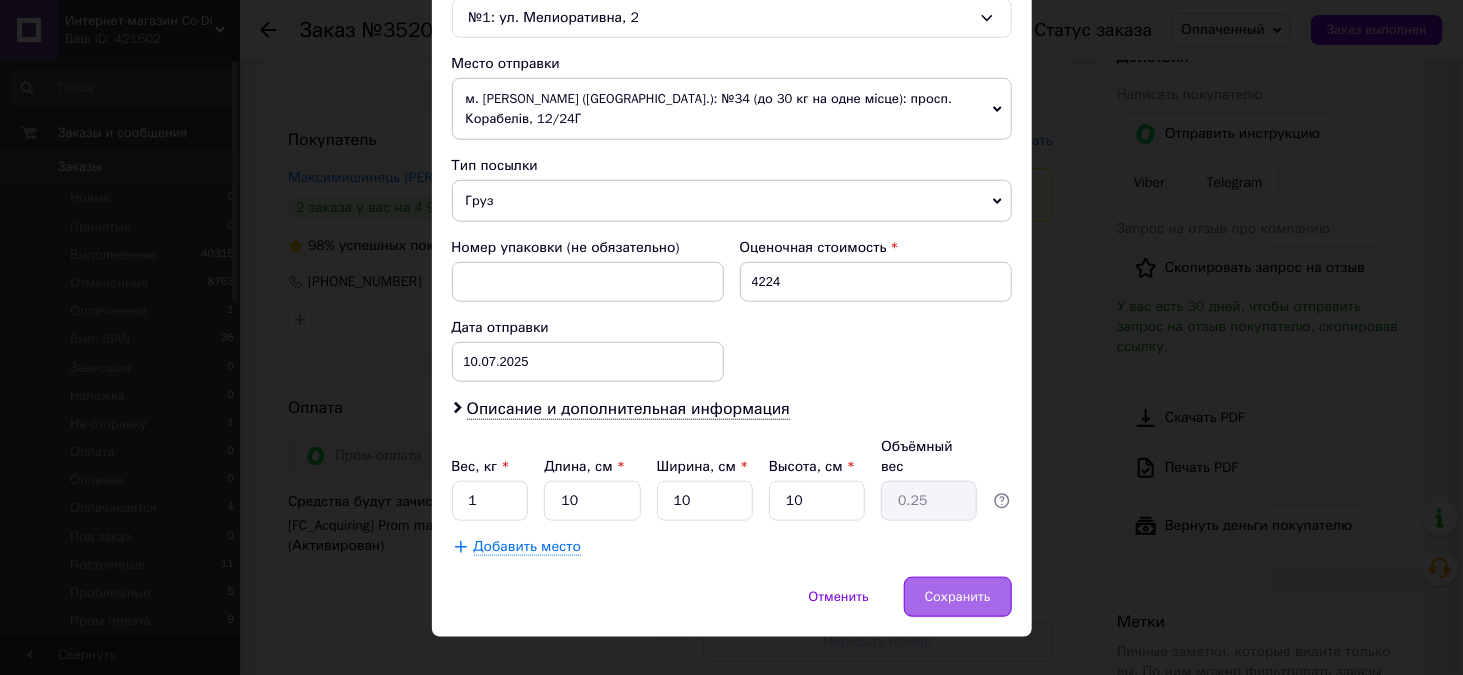 click on "Сохранить" at bounding box center [958, 597] 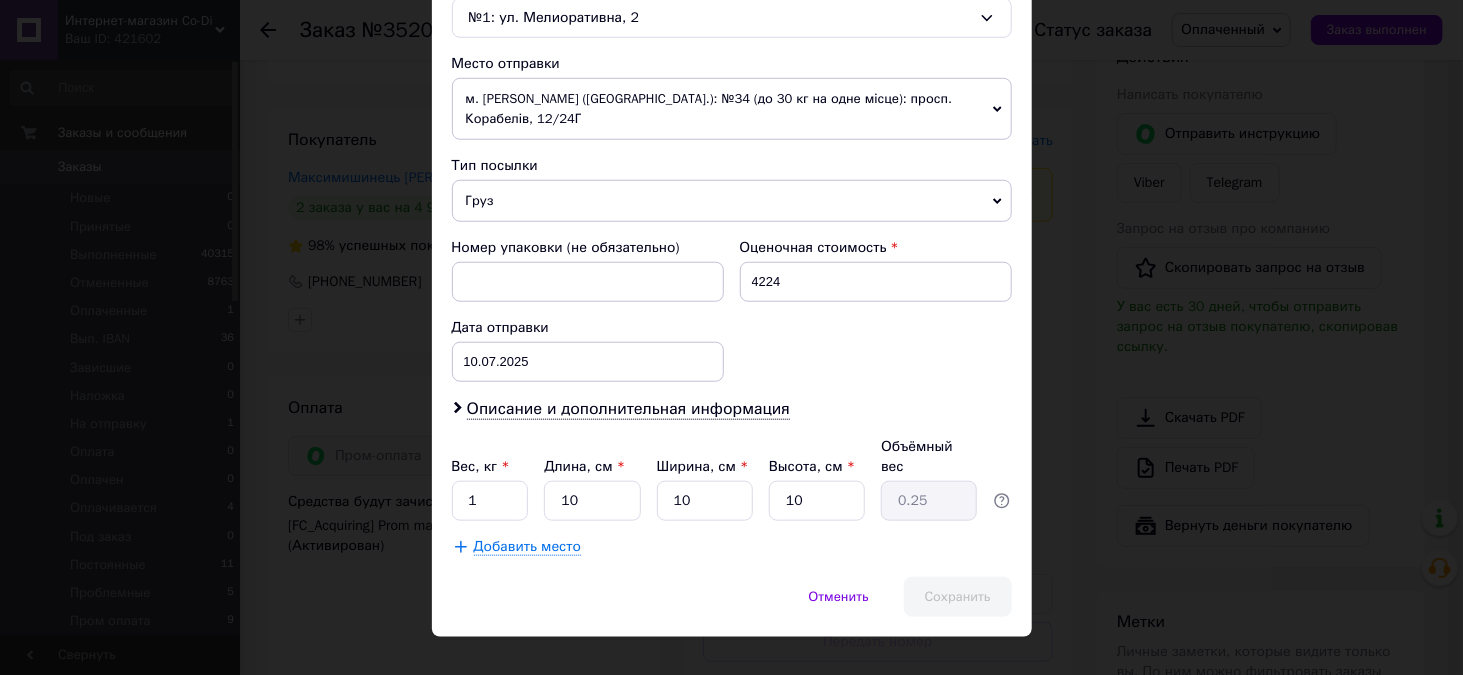 click on "× Редактирование доставки Способ доставки Нова Пошта (платная) Плательщик Получатель Отправитель Фамилия получателя Максимишинець Имя получателя Ростислав Отчество получателя Телефон получателя +380677933324 Тип доставки В отделении Курьером В почтомате Город Виноградов Отделение №1: ул. Мелиоративна, 2 Место отправки м. Миколаїв (Миколаївська обл.): №34 (до 30 кг на одне місце): просп. Корабелів, 12/24Г Нет совпадений. Попробуйте изменить условия поиска Добавить еще место отправки Тип посылки Груз Документы Номер упаковки (не обязательно) Оценочная стоимость 4224" at bounding box center (731, 337) 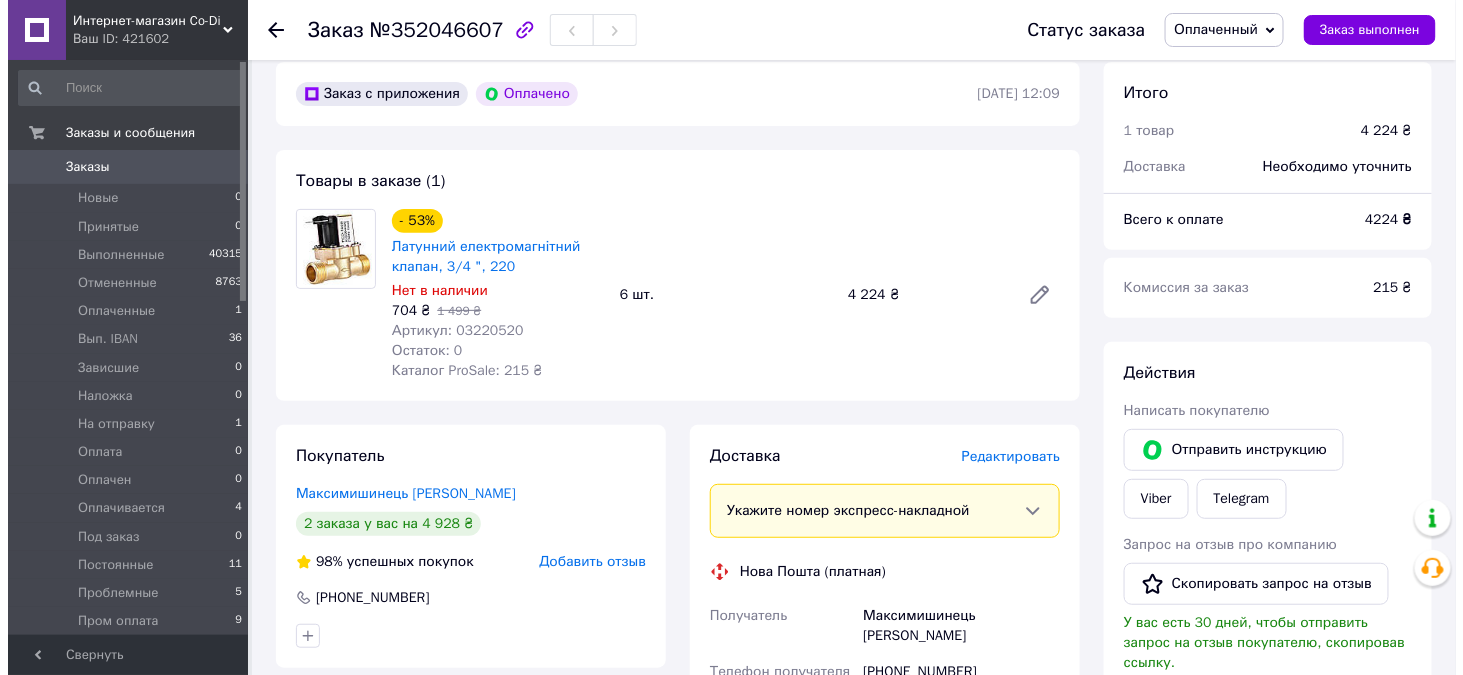 scroll, scrollTop: 300, scrollLeft: 0, axis: vertical 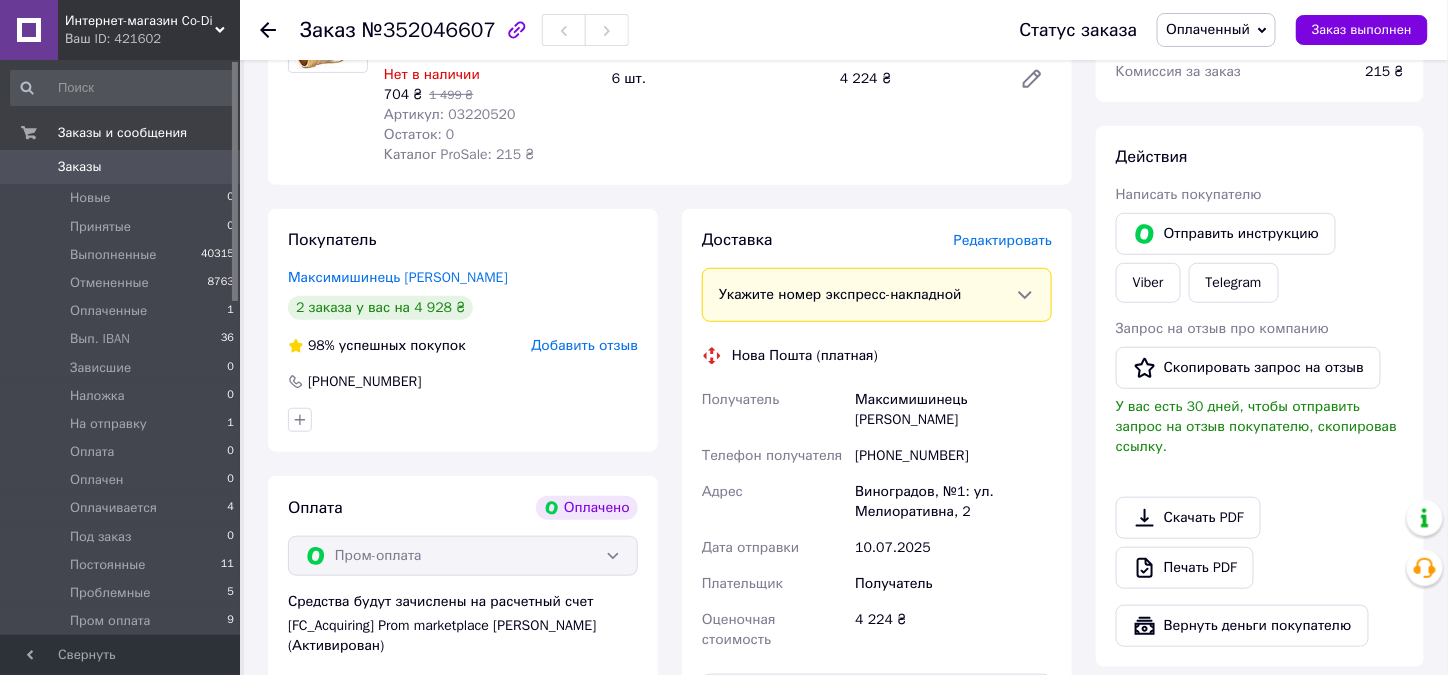 click on "Редактировать" at bounding box center [1003, 240] 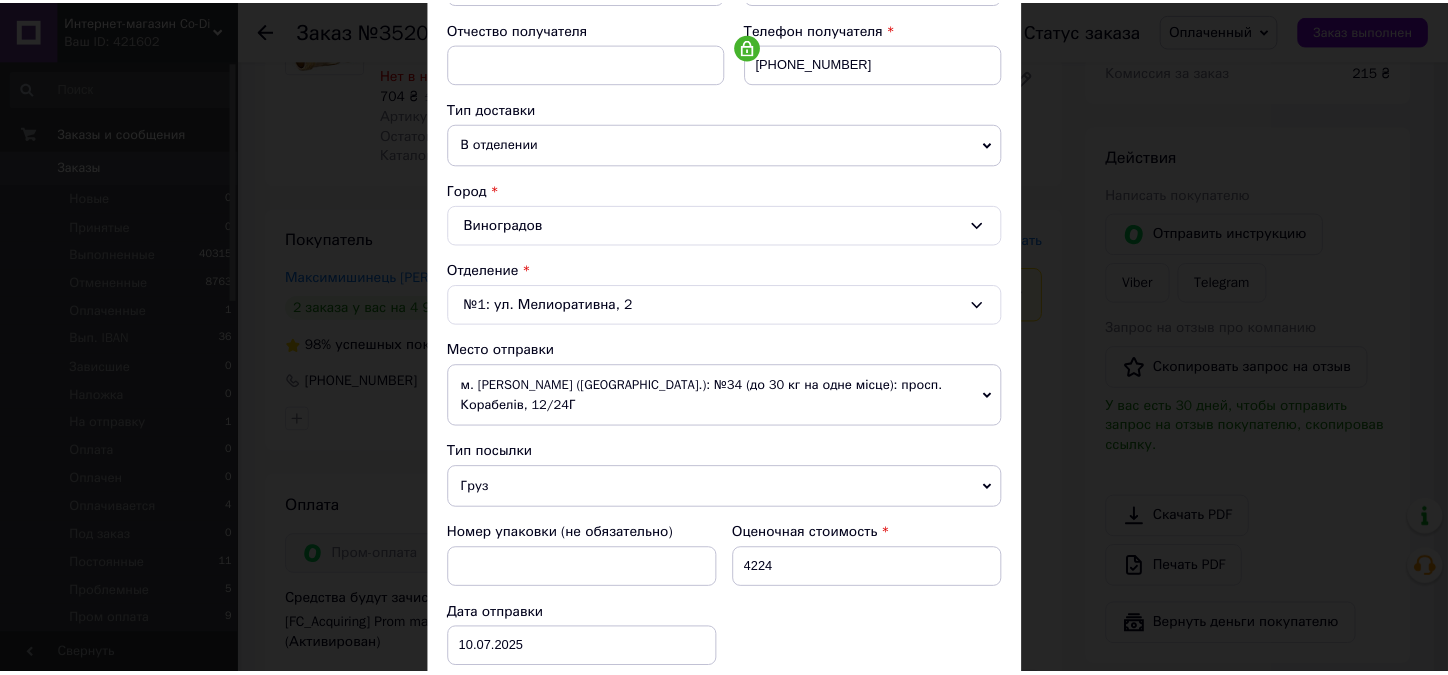 scroll, scrollTop: 600, scrollLeft: 0, axis: vertical 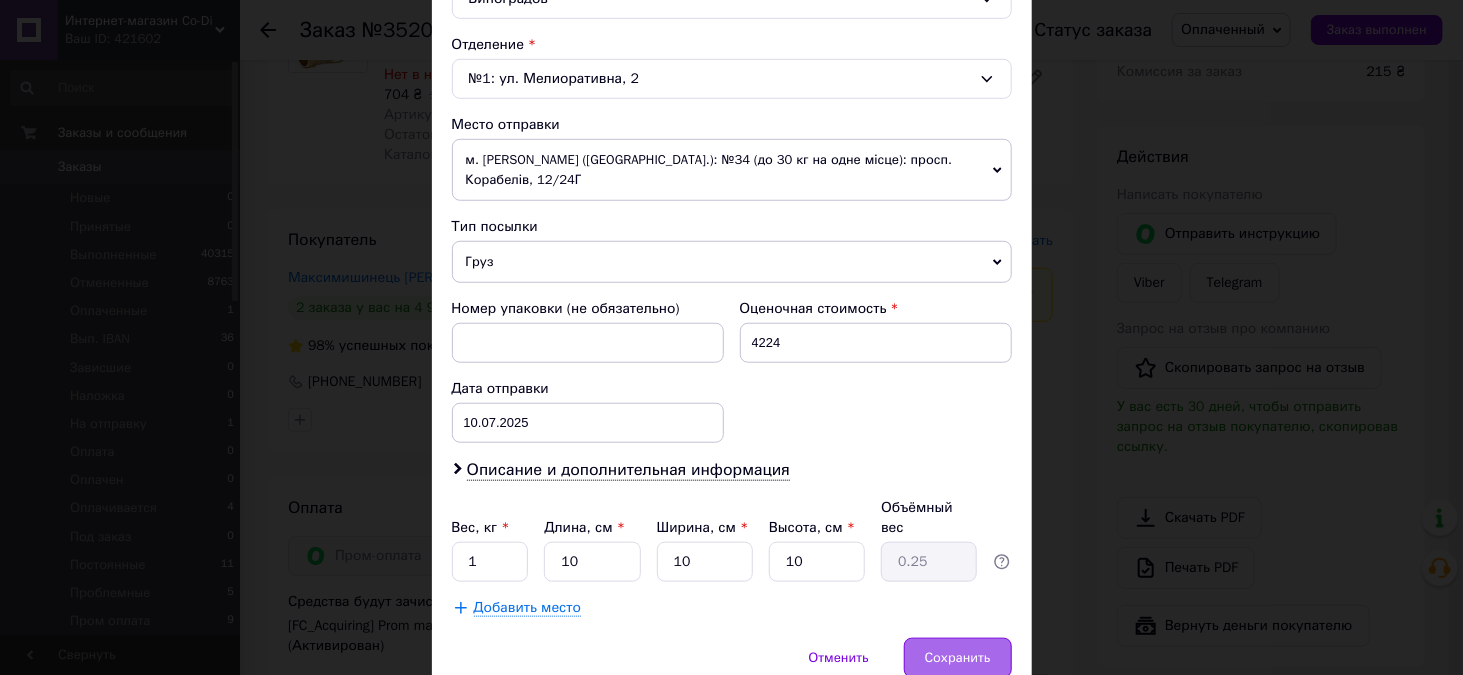 click on "Сохранить" at bounding box center [958, 658] 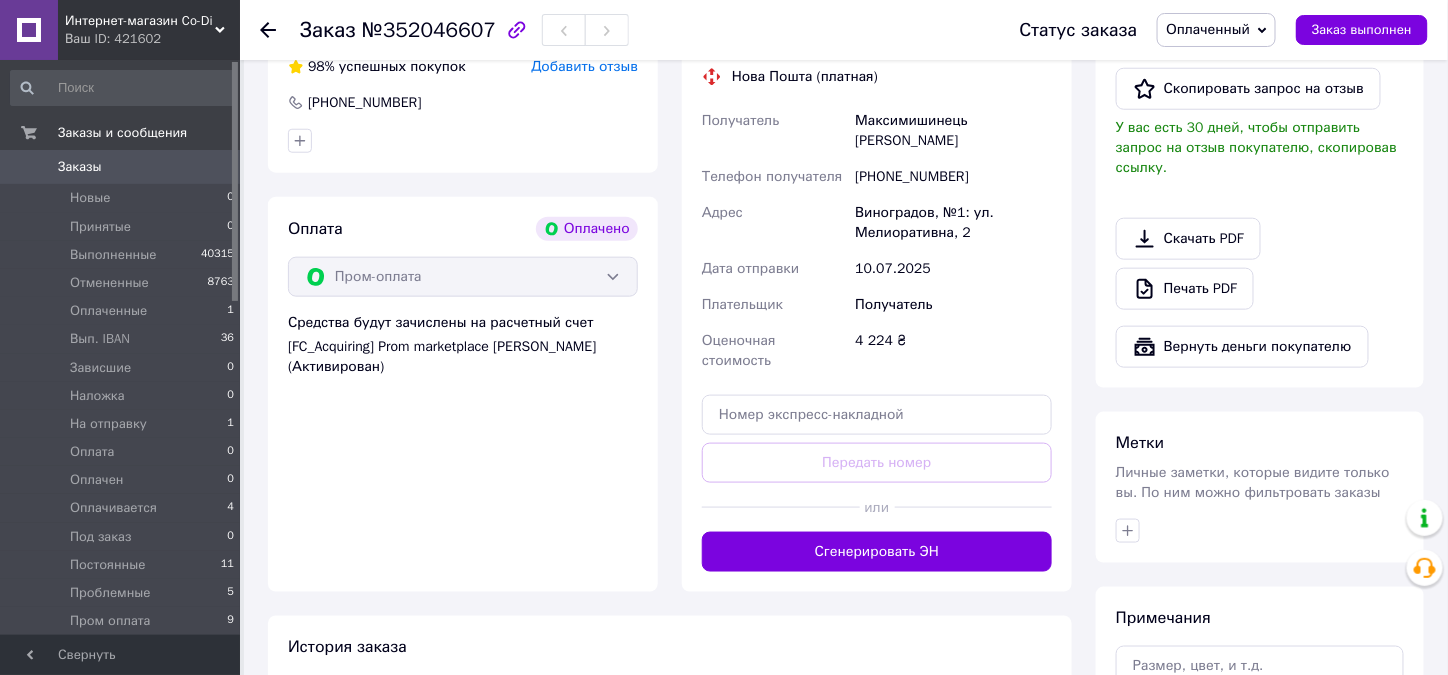 scroll, scrollTop: 600, scrollLeft: 0, axis: vertical 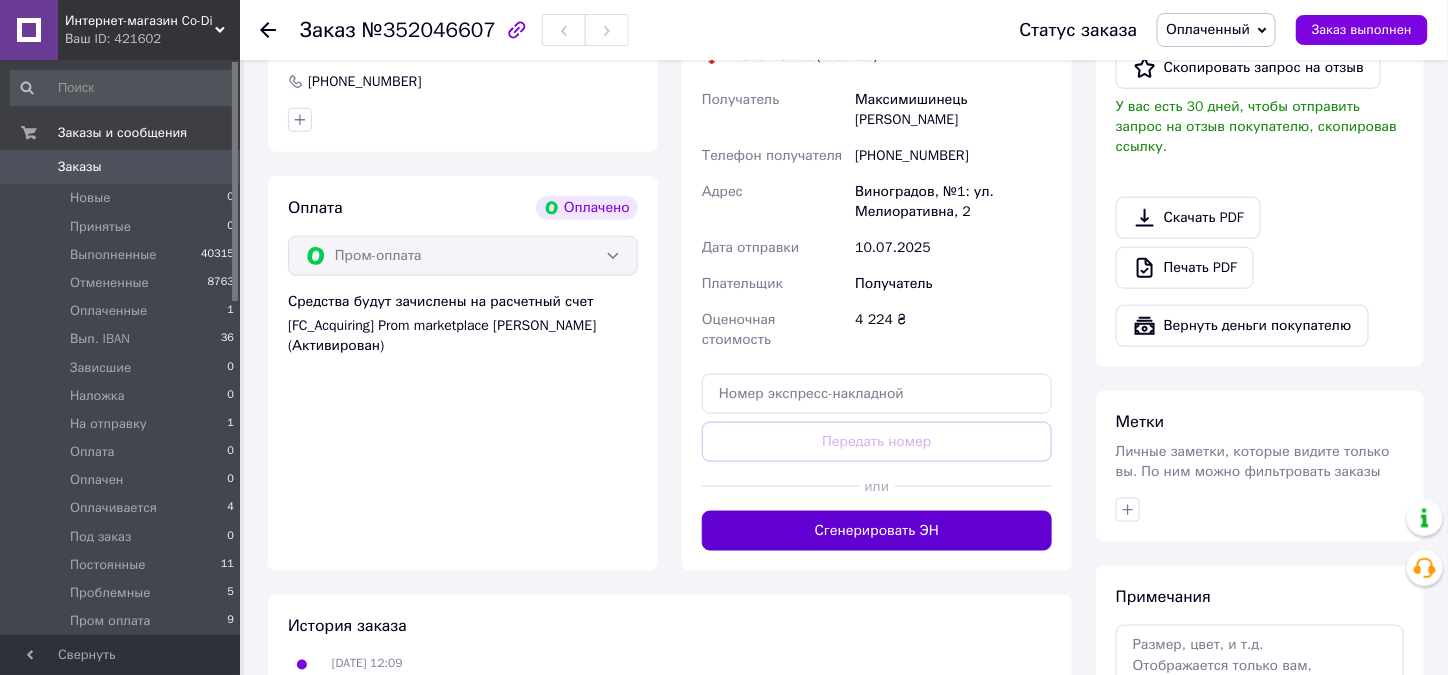 click on "Сгенерировать ЭН" at bounding box center (877, 531) 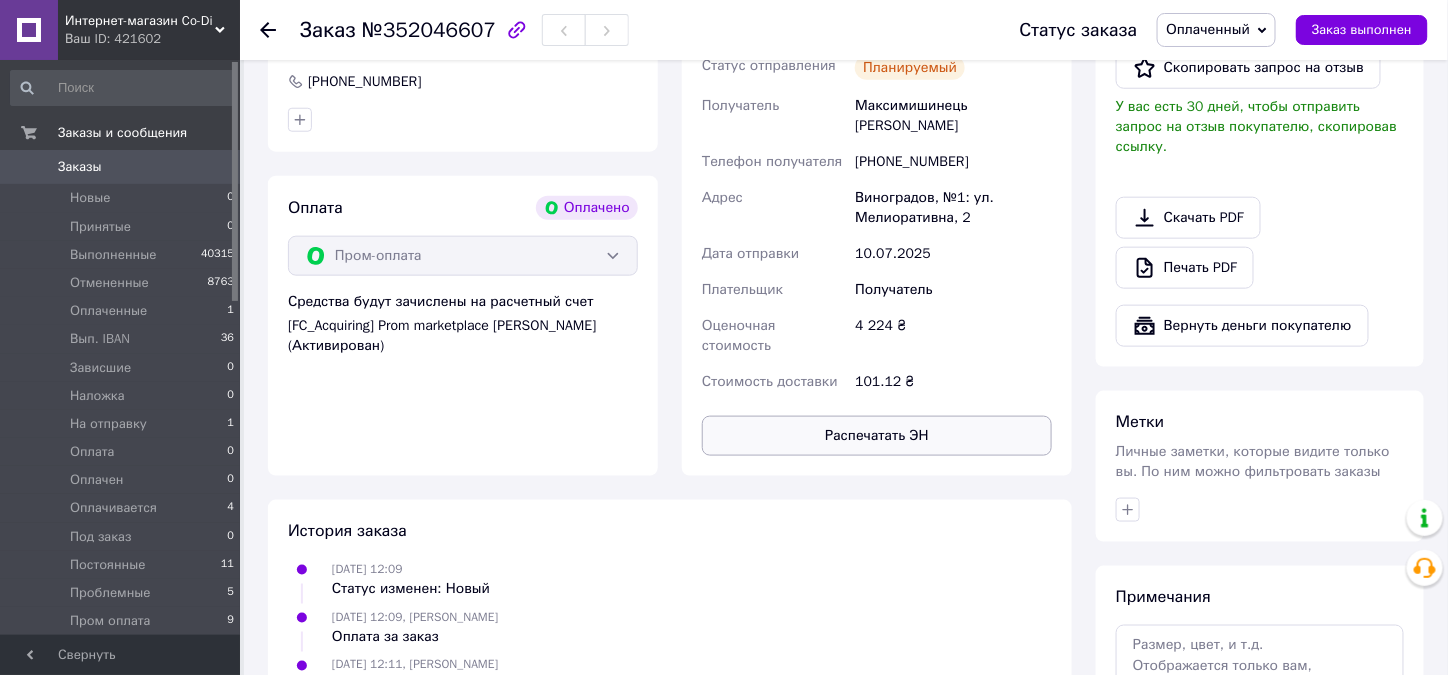 click on "Распечатать ЭН" at bounding box center (877, 436) 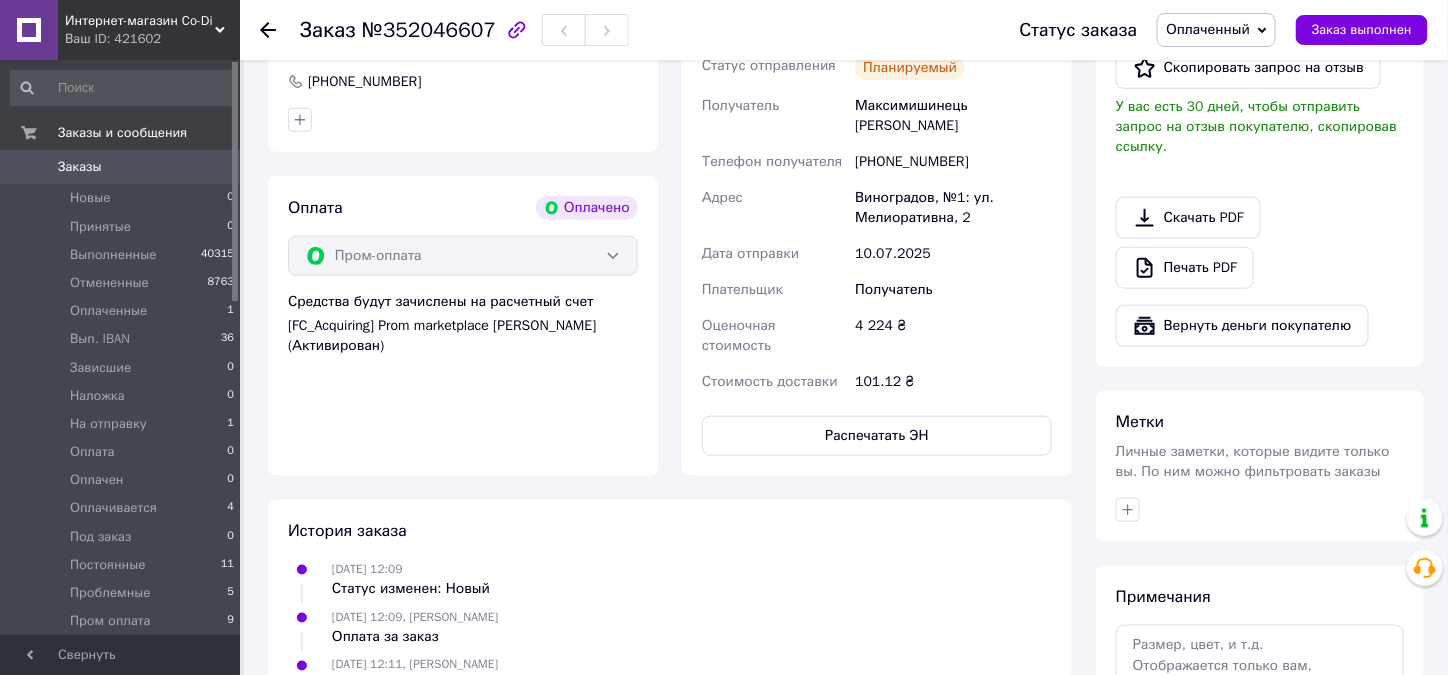 click on "Оплаченный" at bounding box center (1216, 30) 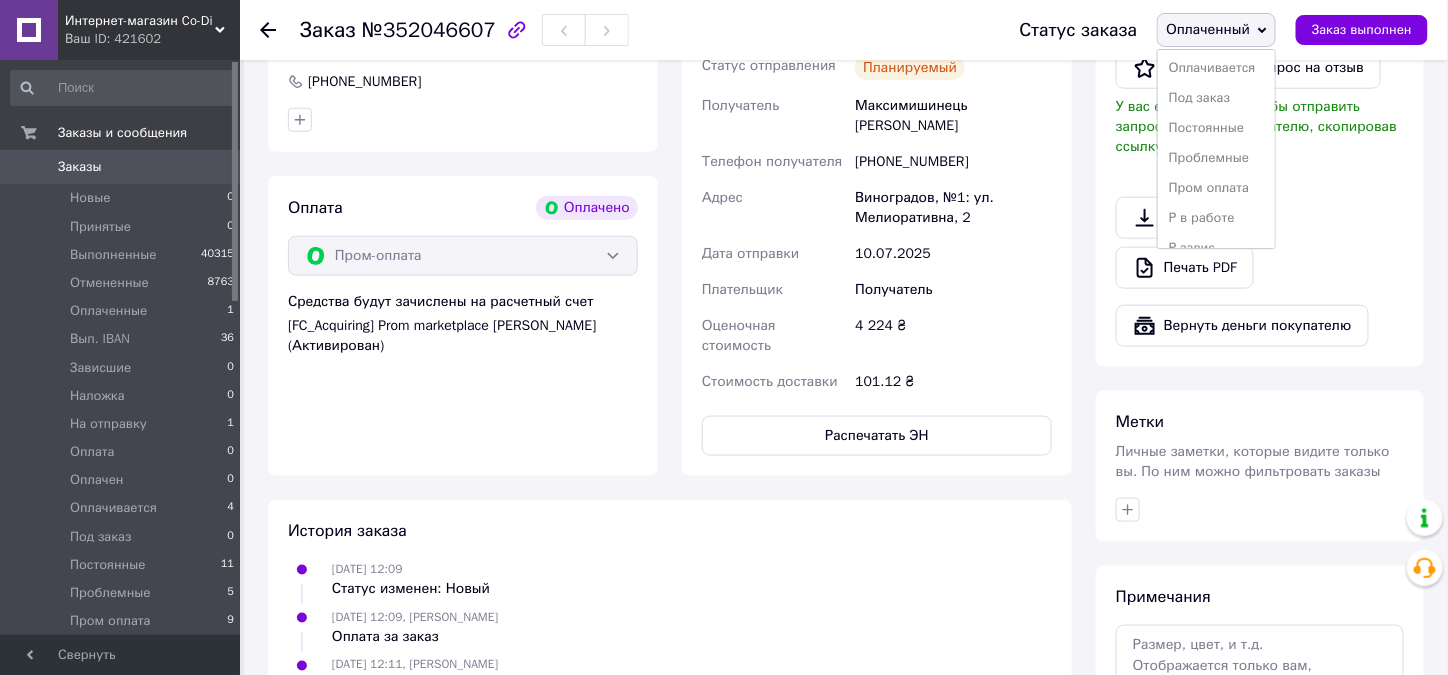 scroll, scrollTop: 300, scrollLeft: 0, axis: vertical 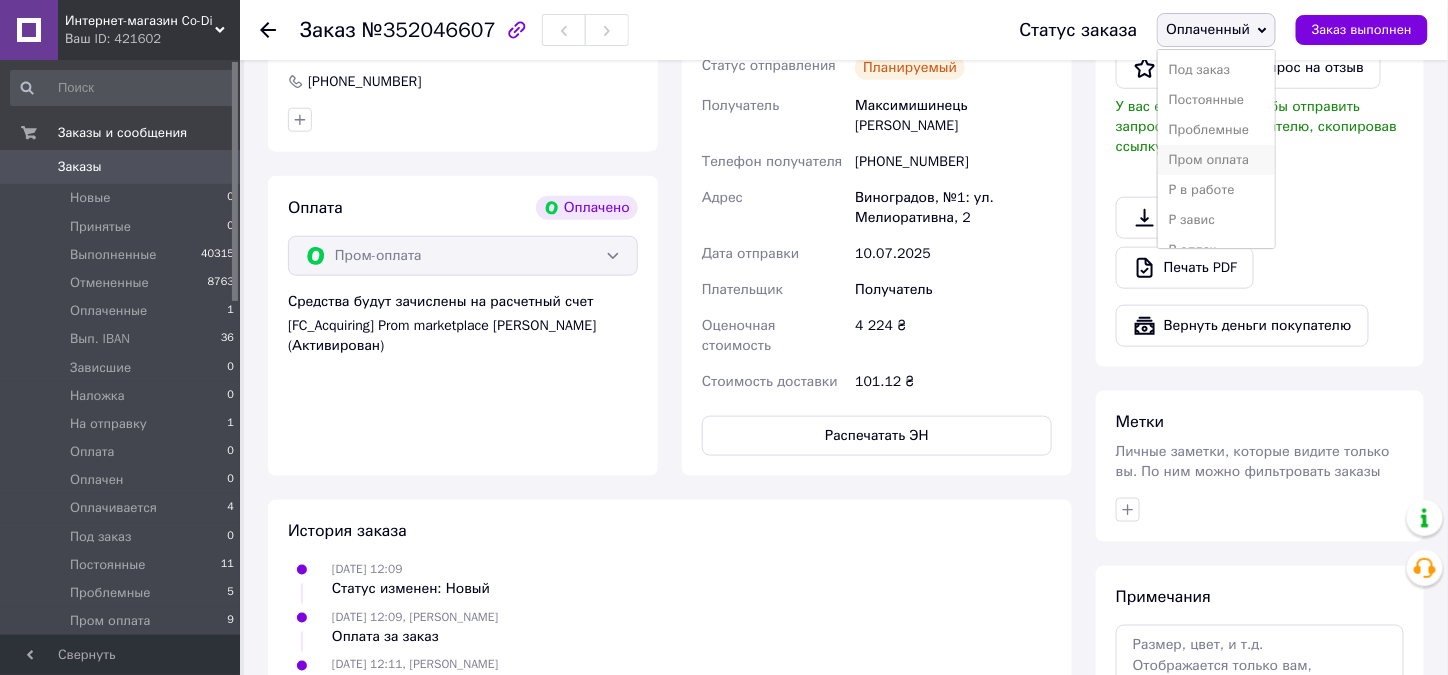 click on "Пром оплата" at bounding box center [1216, 160] 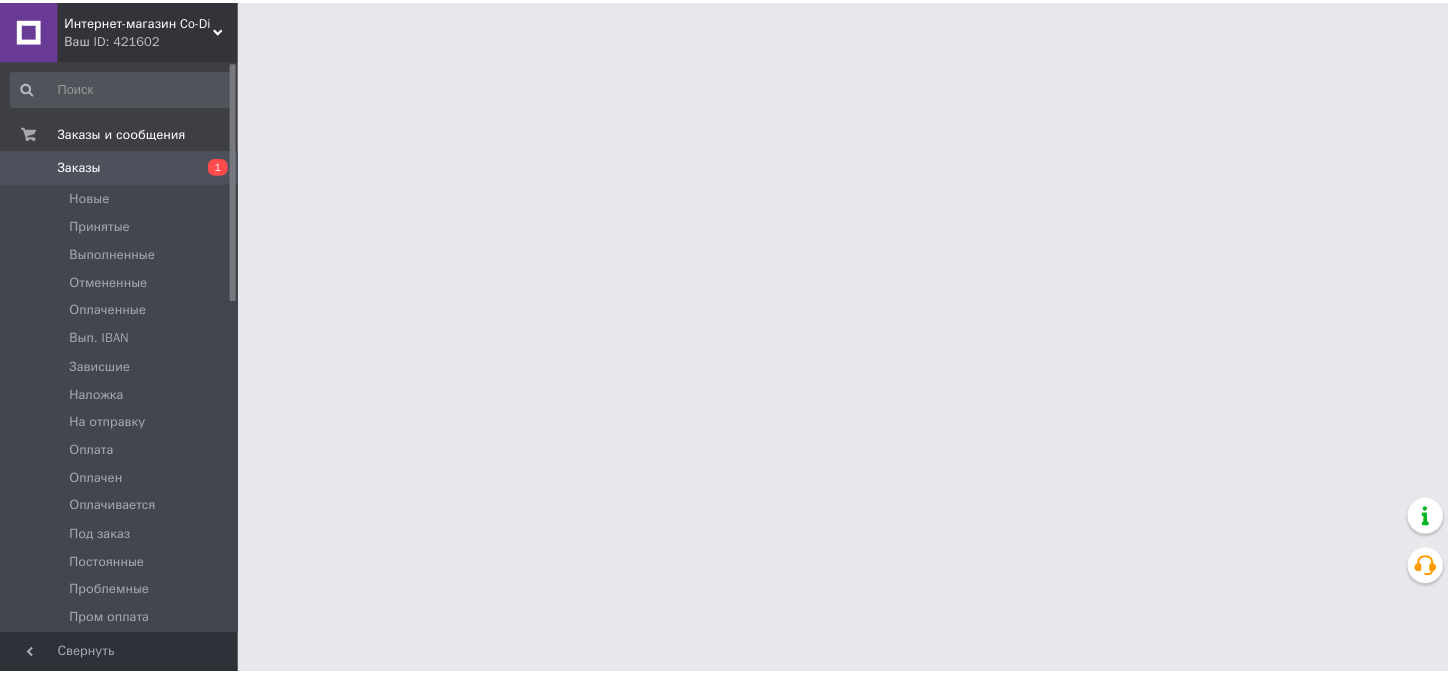 scroll, scrollTop: 0, scrollLeft: 0, axis: both 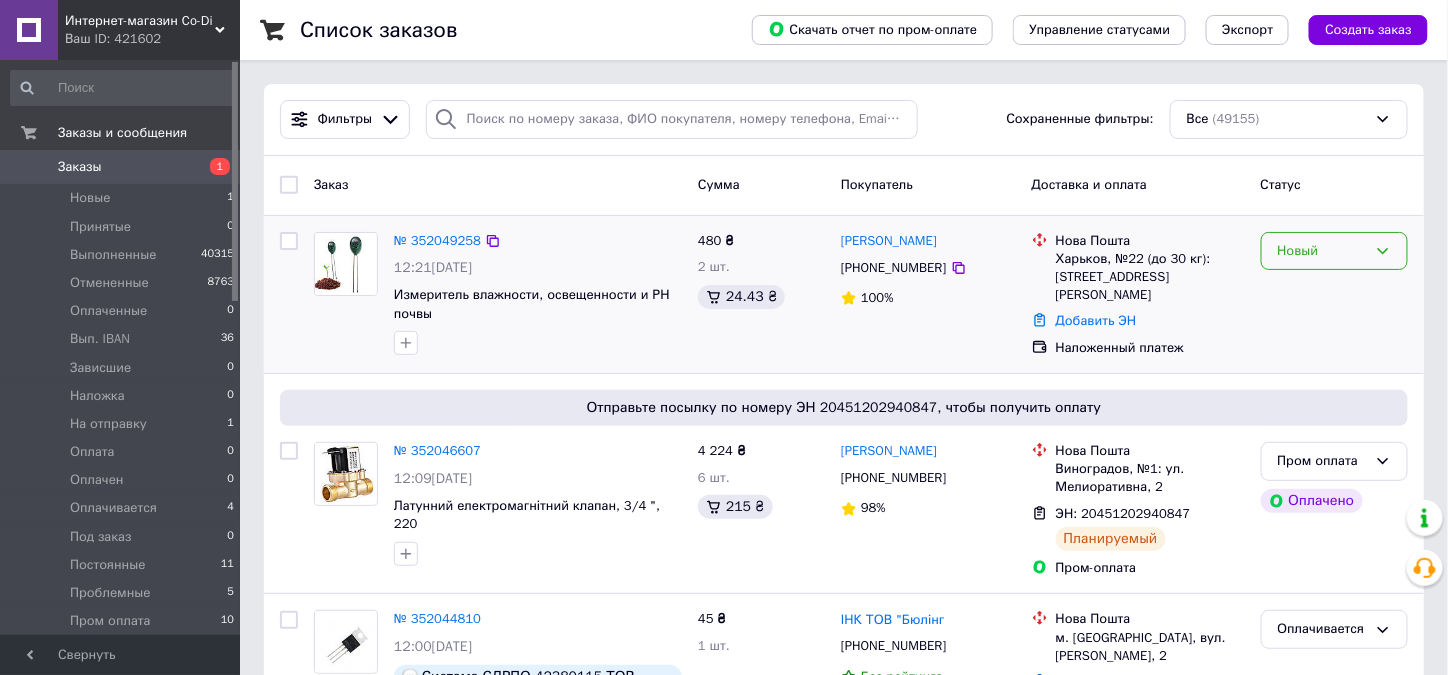 click on "Новый" at bounding box center [1322, 251] 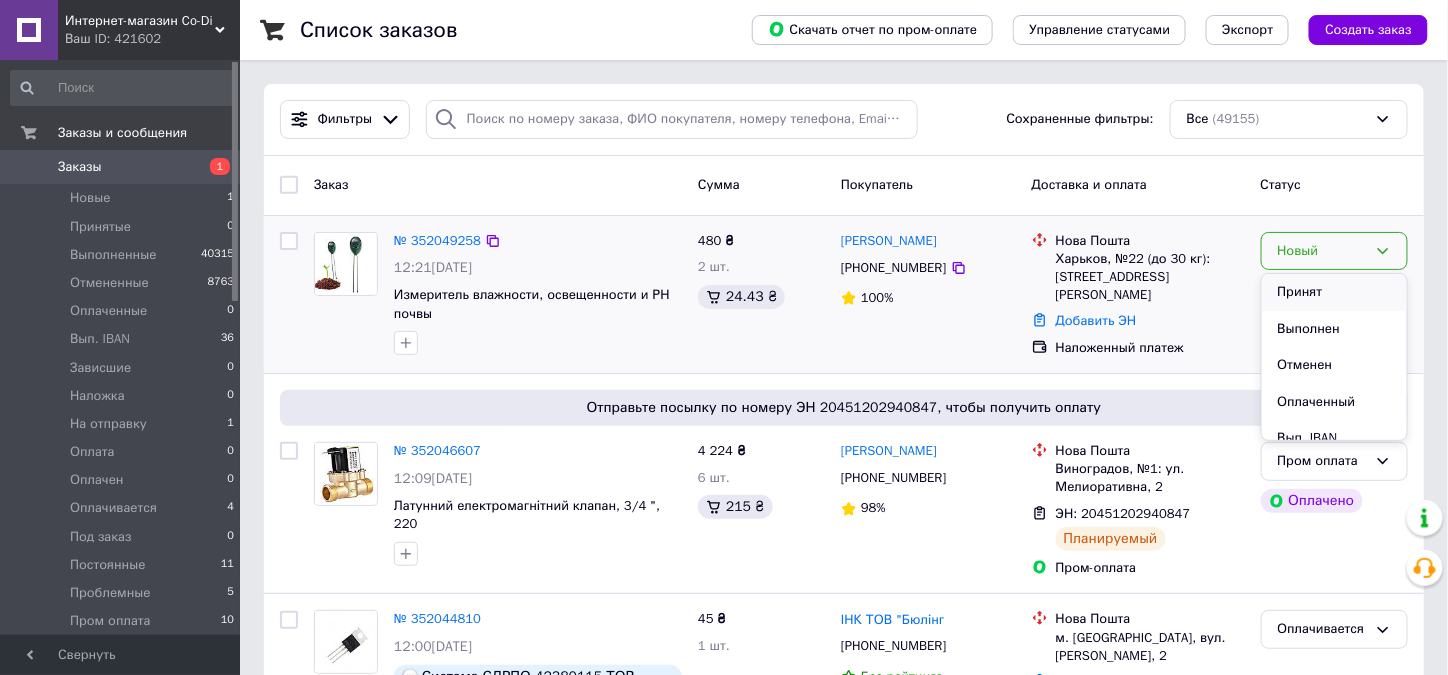 click on "Принят" at bounding box center (1334, 292) 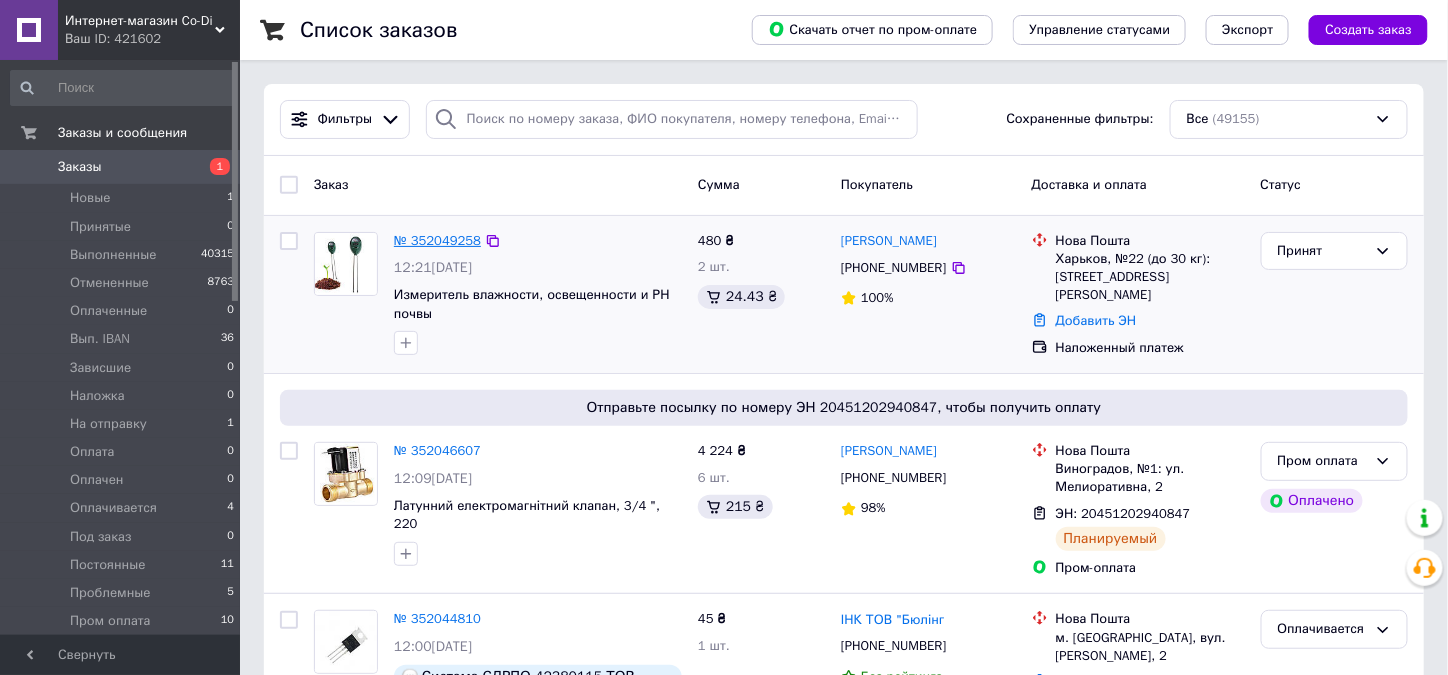 click on "№ 352049258" at bounding box center (437, 240) 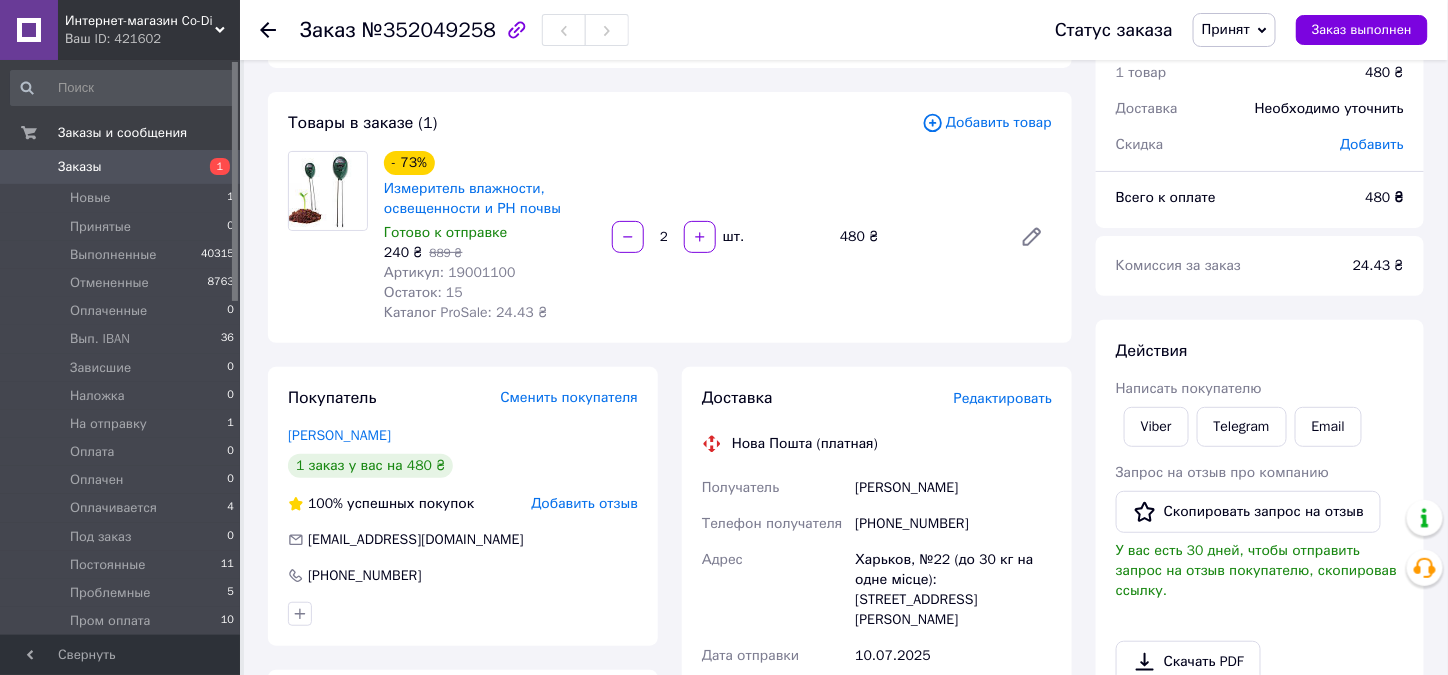 scroll, scrollTop: 200, scrollLeft: 0, axis: vertical 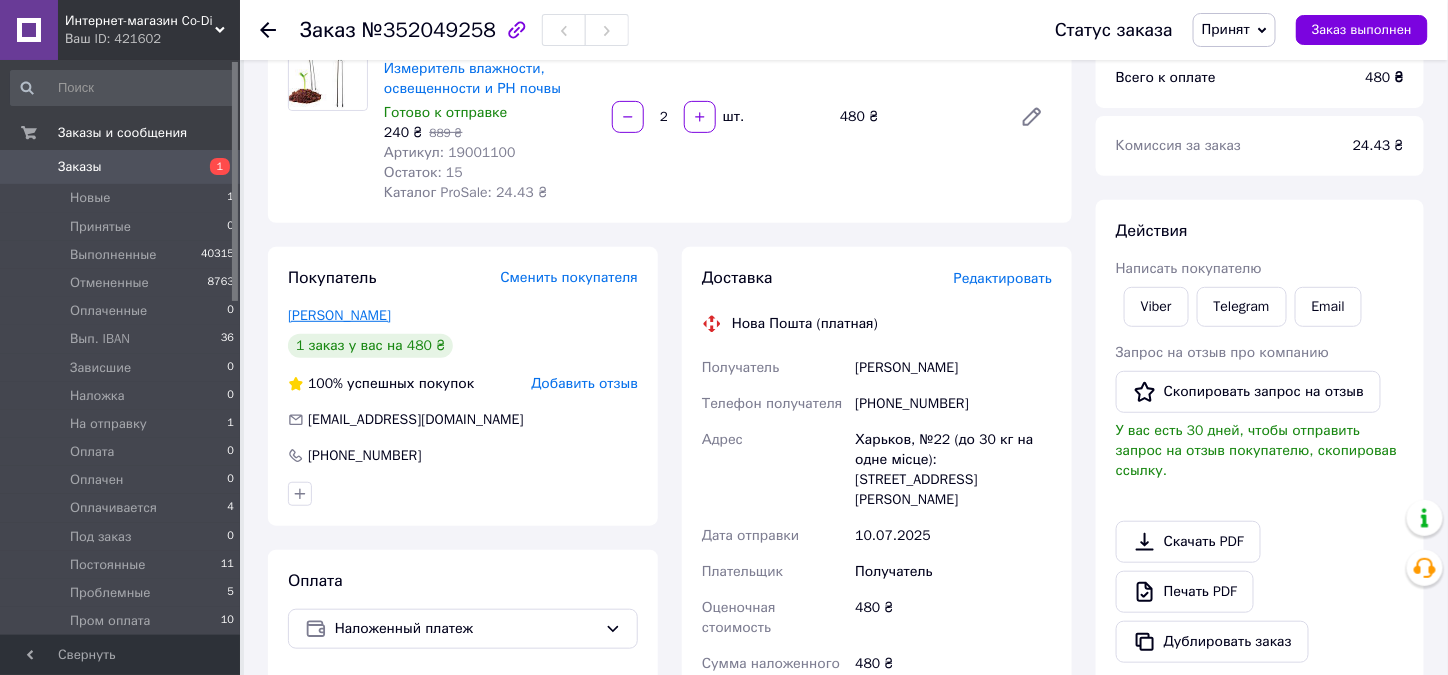 click on "Проворов Валерий" at bounding box center [339, 315] 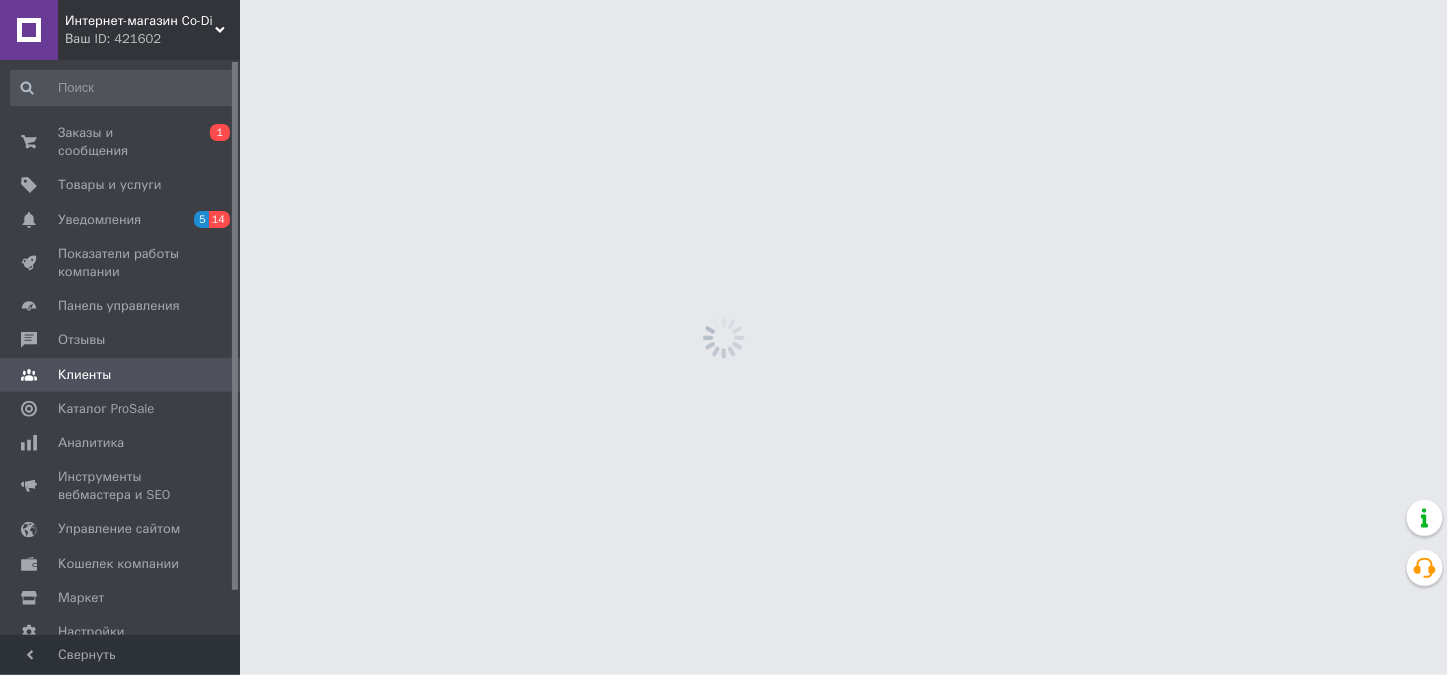 click on "Интернет-магазин Co-Di Ваш ID: 421602 Сайт Интернет-магазин Co-Di Кабинет покупателя Проверить состояние системы Страница на портале Справка Выйти Заказы и сообщения 0 1 Товары и услуги Уведомления 5 14 Показатели работы компании Панель управления Отзывы Клиенты Каталог ProSale Аналитика Инструменты вебмастера и SEO Управление сайтом Кошелек компании Маркет Настройки Тарифы и счета Prom топ Свернуть" at bounding box center (724, 0) 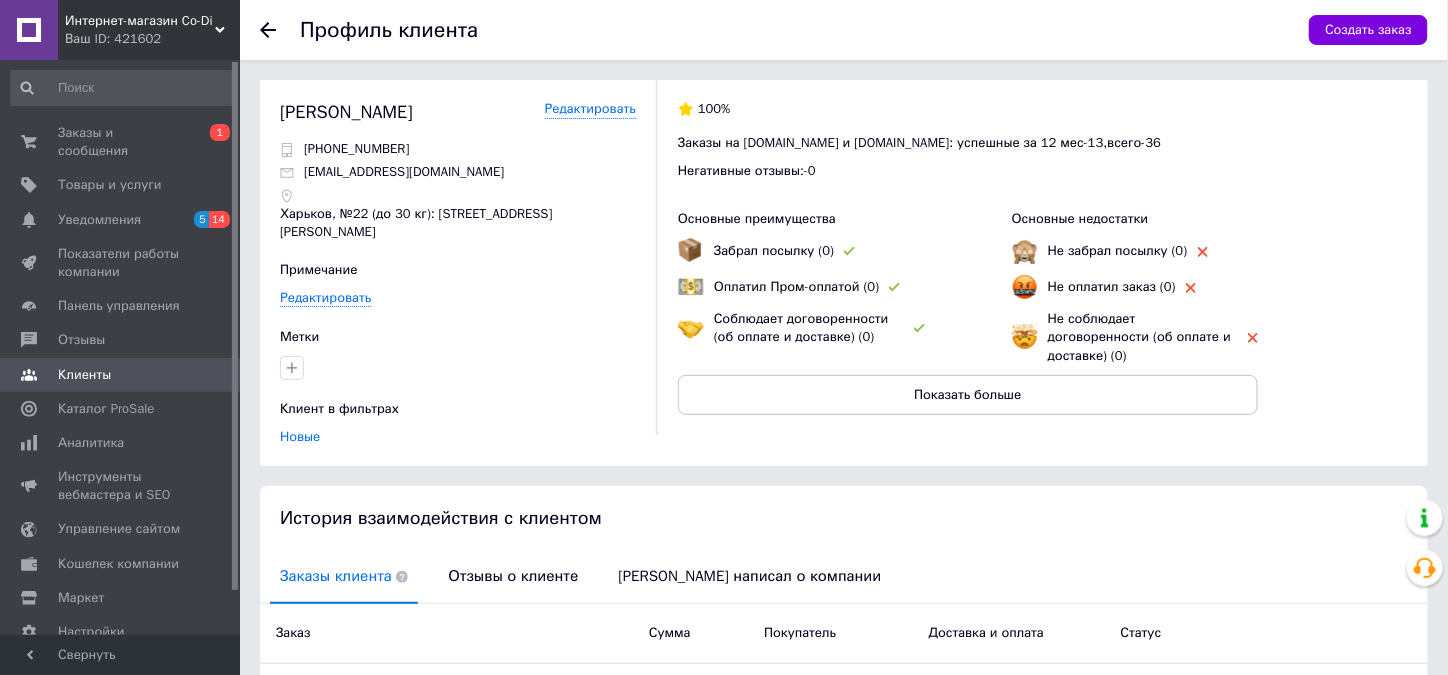 scroll, scrollTop: 100, scrollLeft: 0, axis: vertical 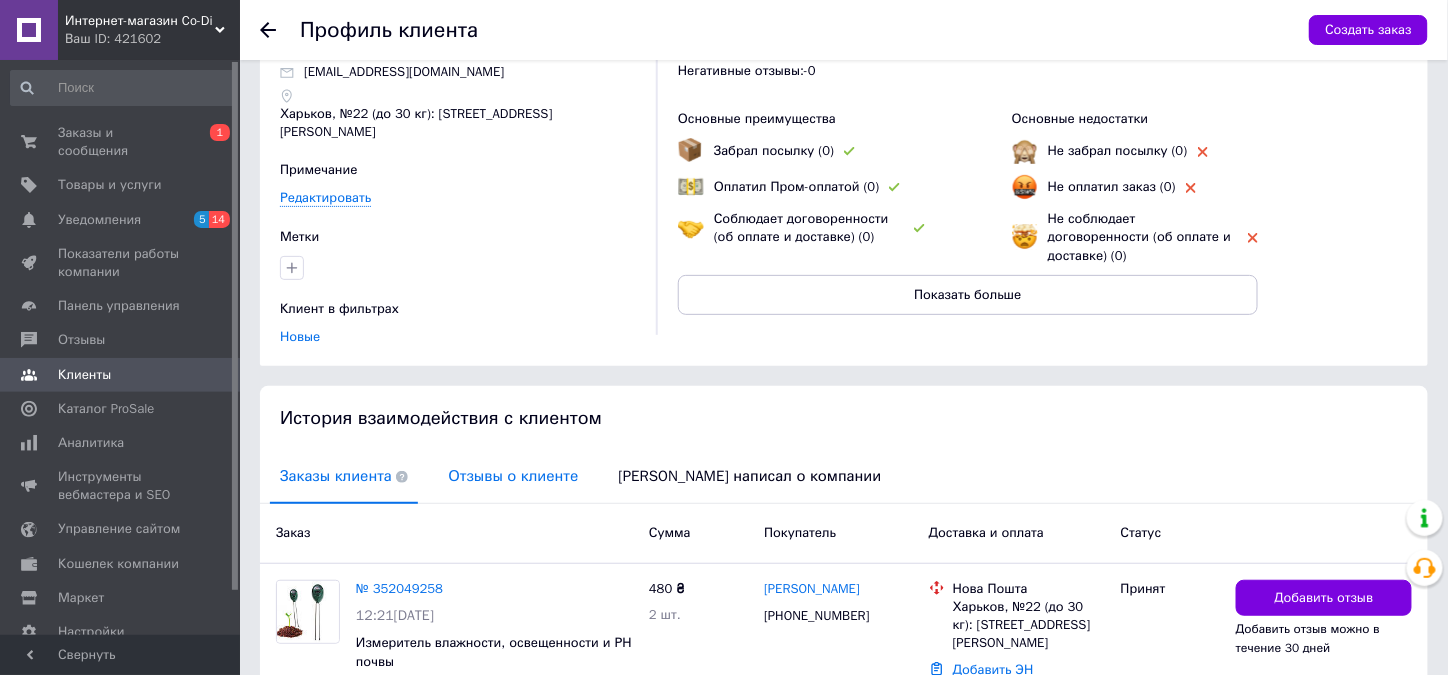 click on "Отзывы о клиенте" at bounding box center [513, 476] 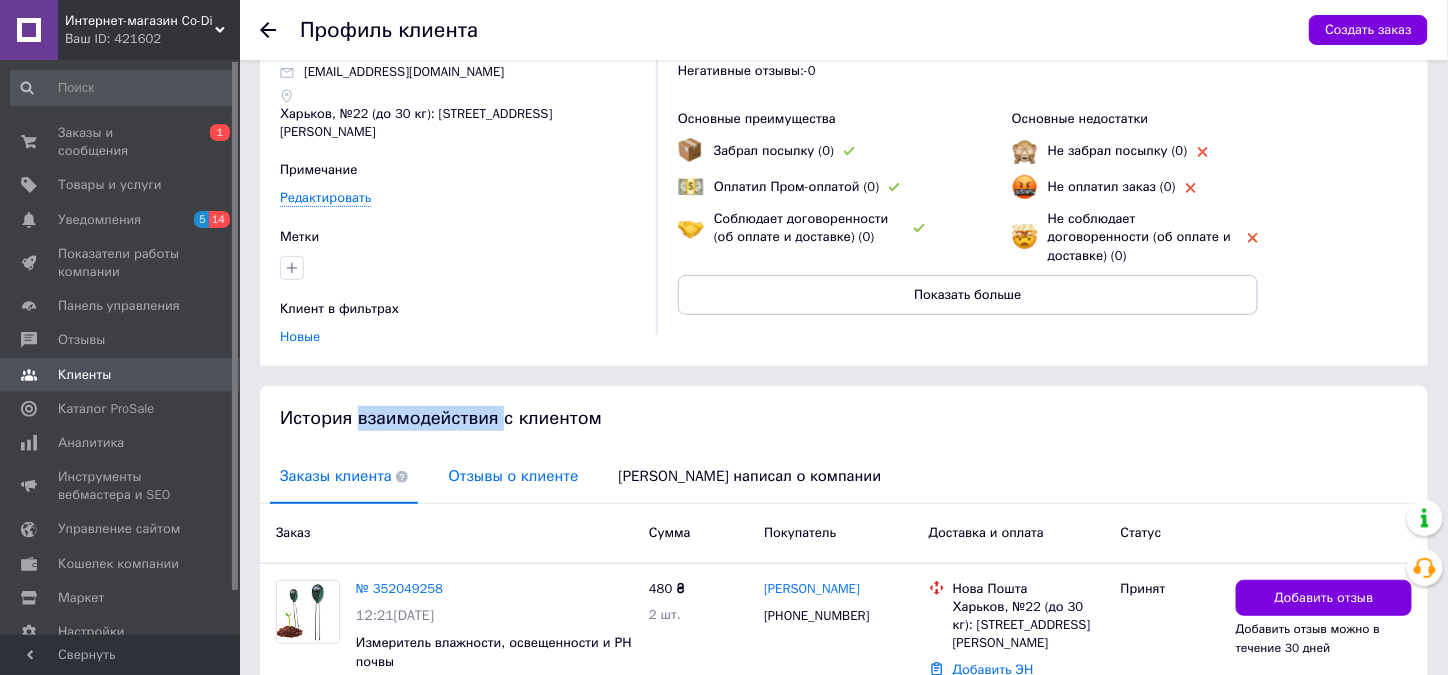 scroll, scrollTop: 30, scrollLeft: 0, axis: vertical 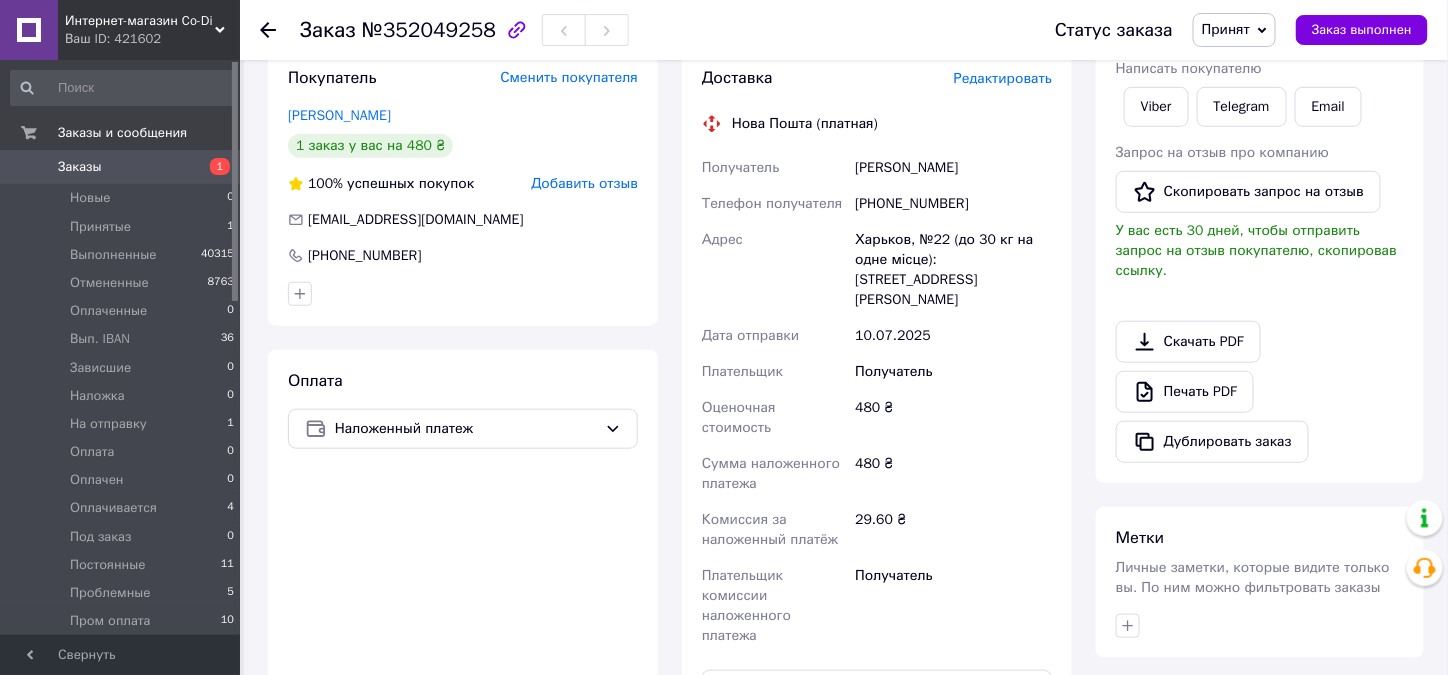 click 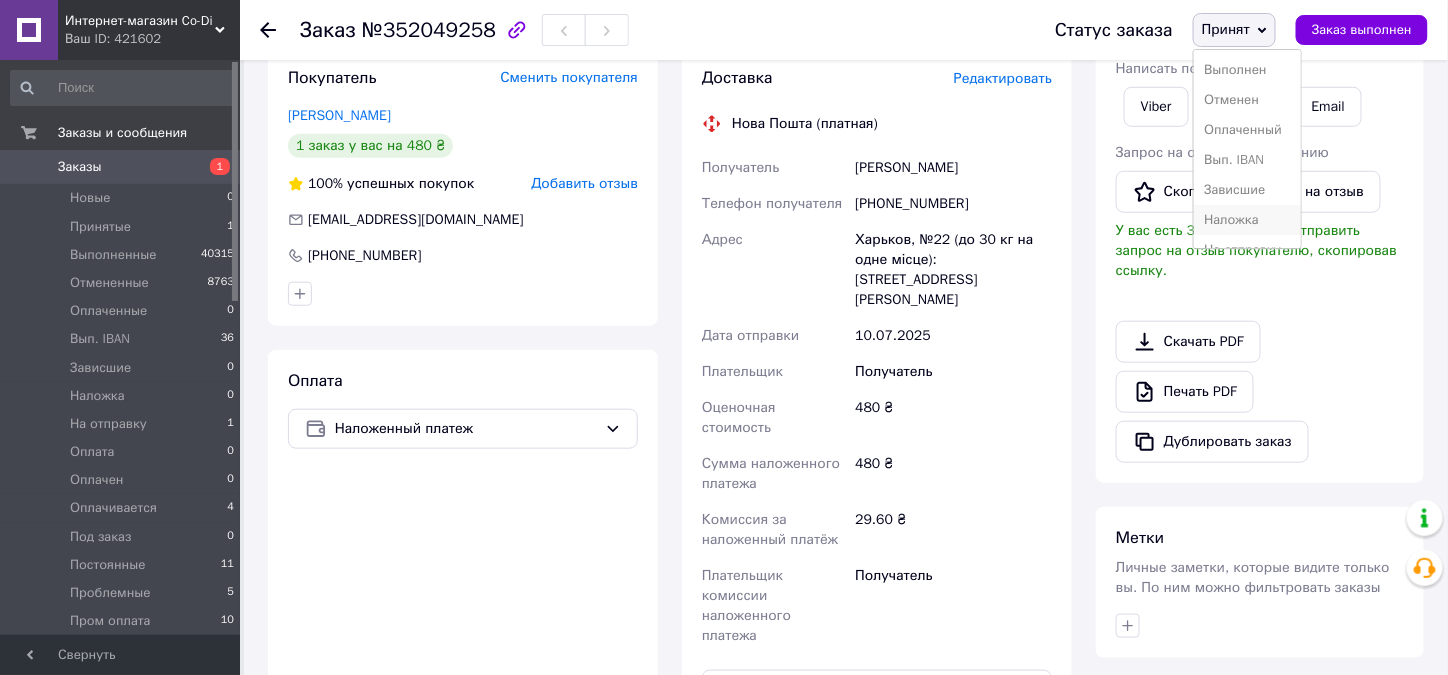 click on "Наложка" at bounding box center [1247, 220] 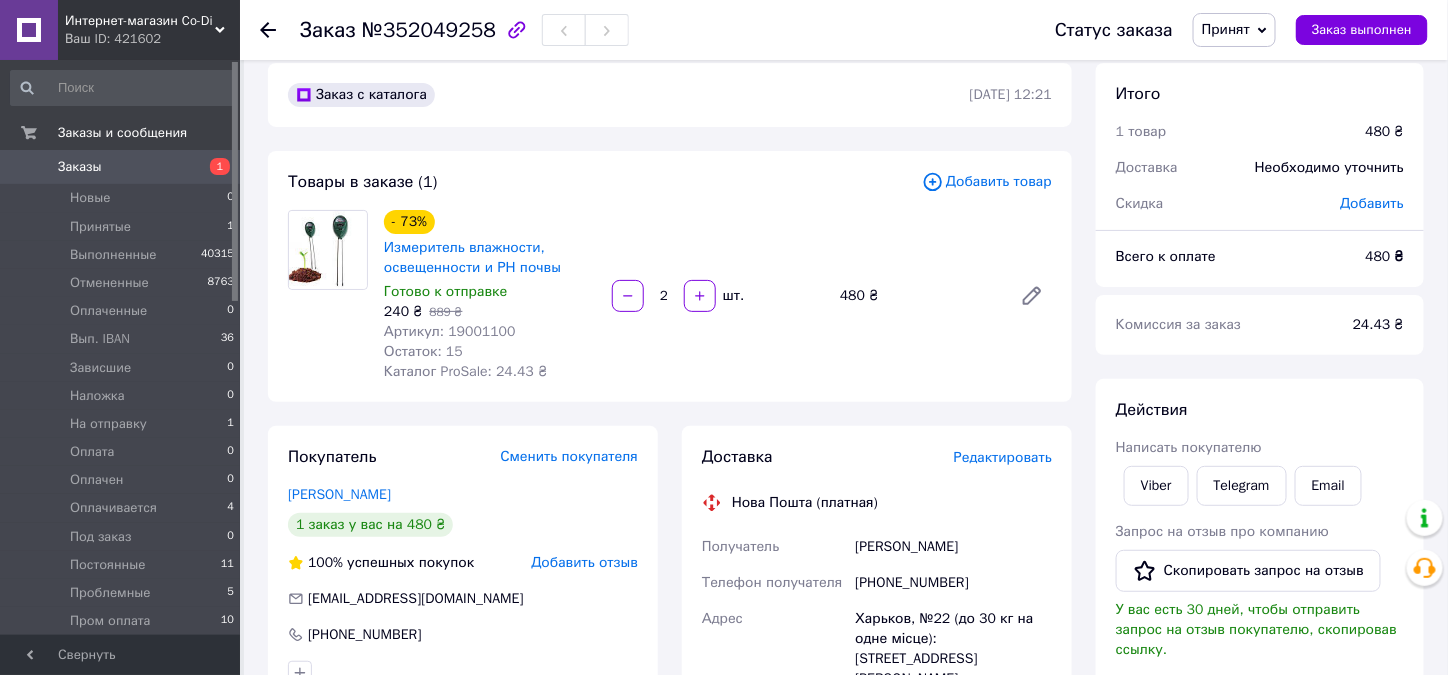 scroll, scrollTop: 0, scrollLeft: 0, axis: both 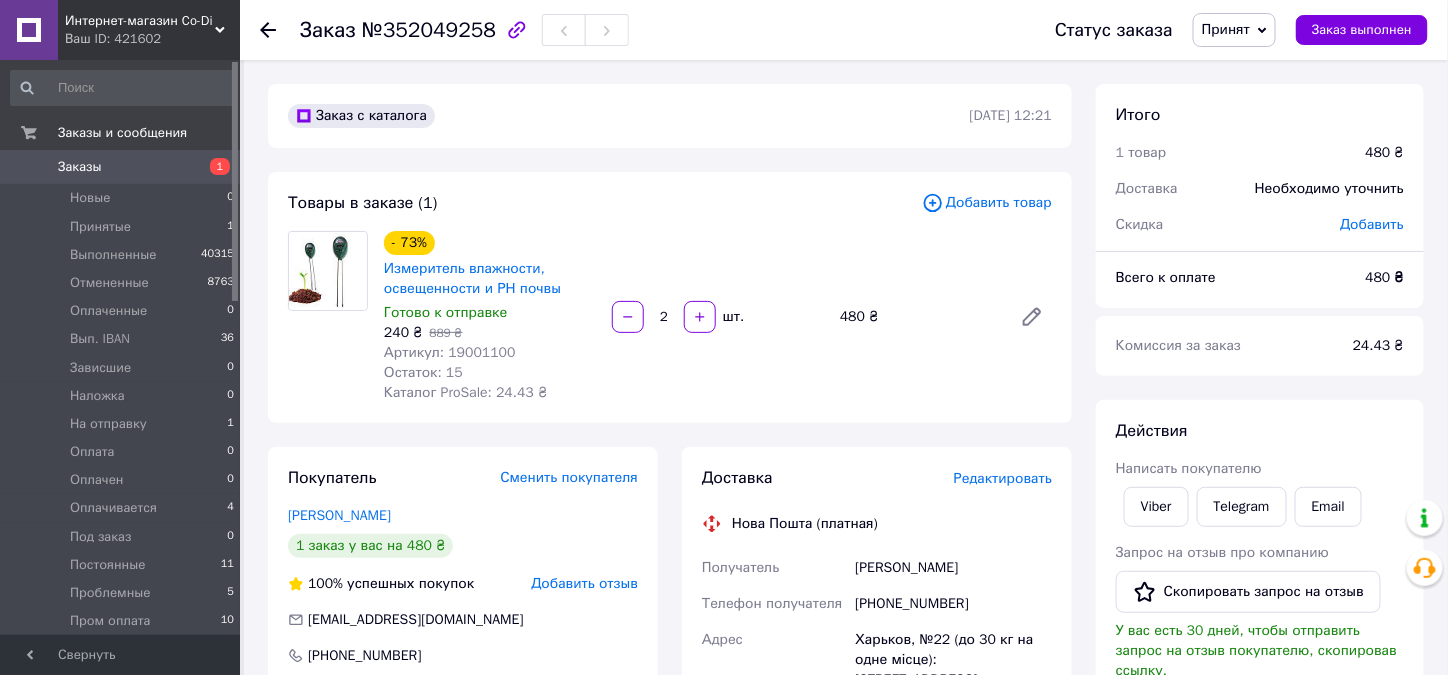 click 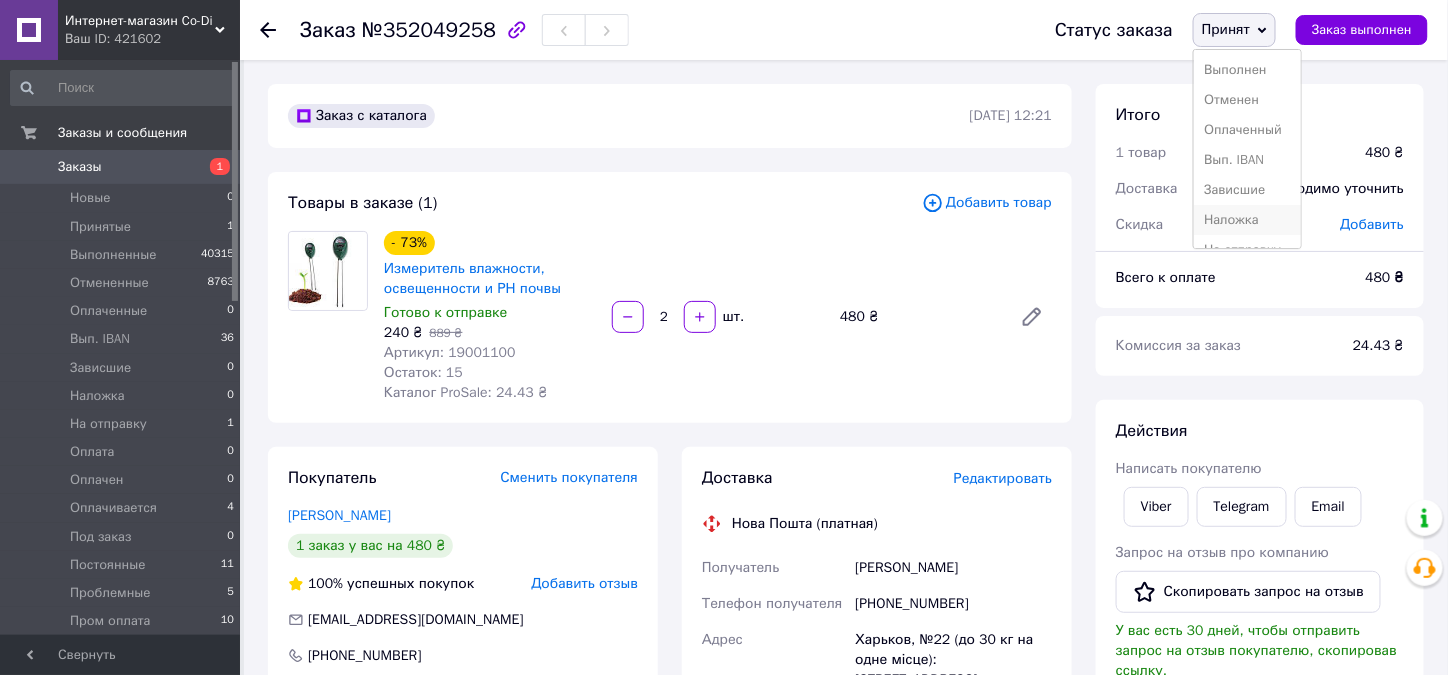 click on "Наложка" at bounding box center (1247, 220) 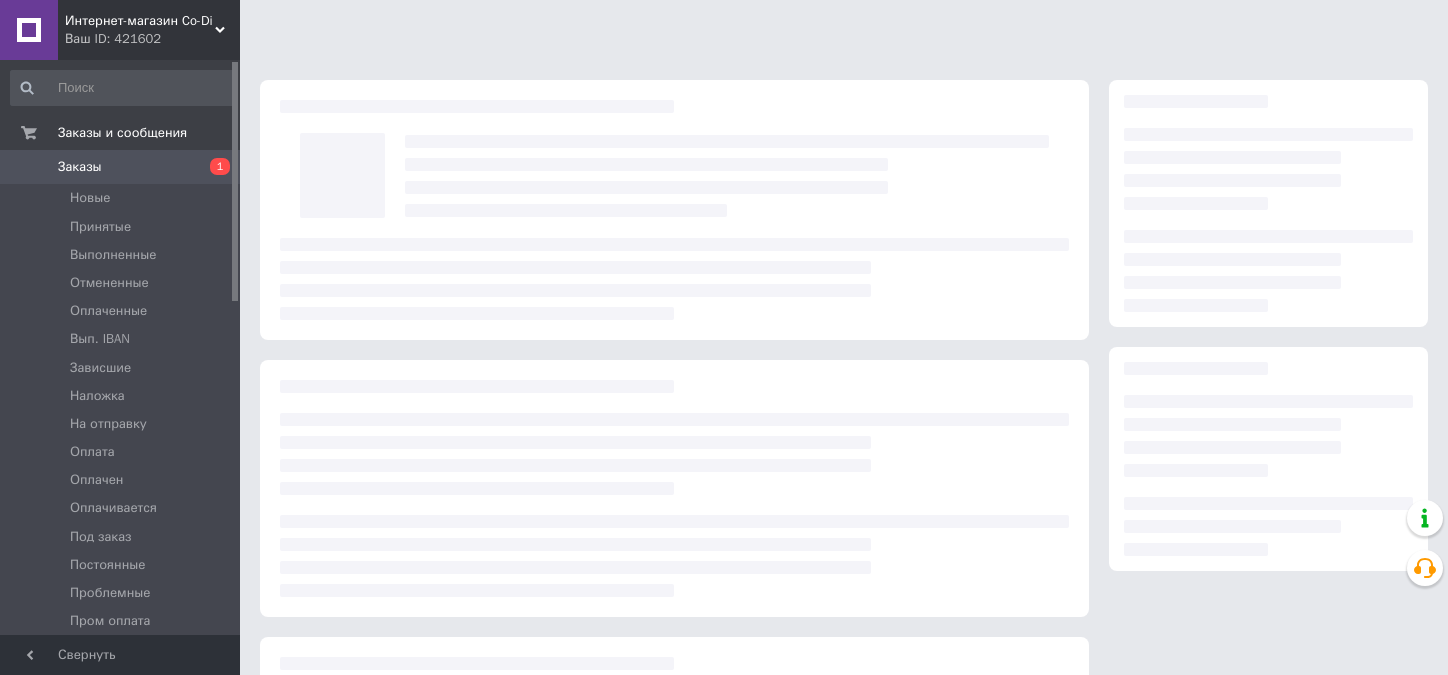 scroll, scrollTop: 0, scrollLeft: 0, axis: both 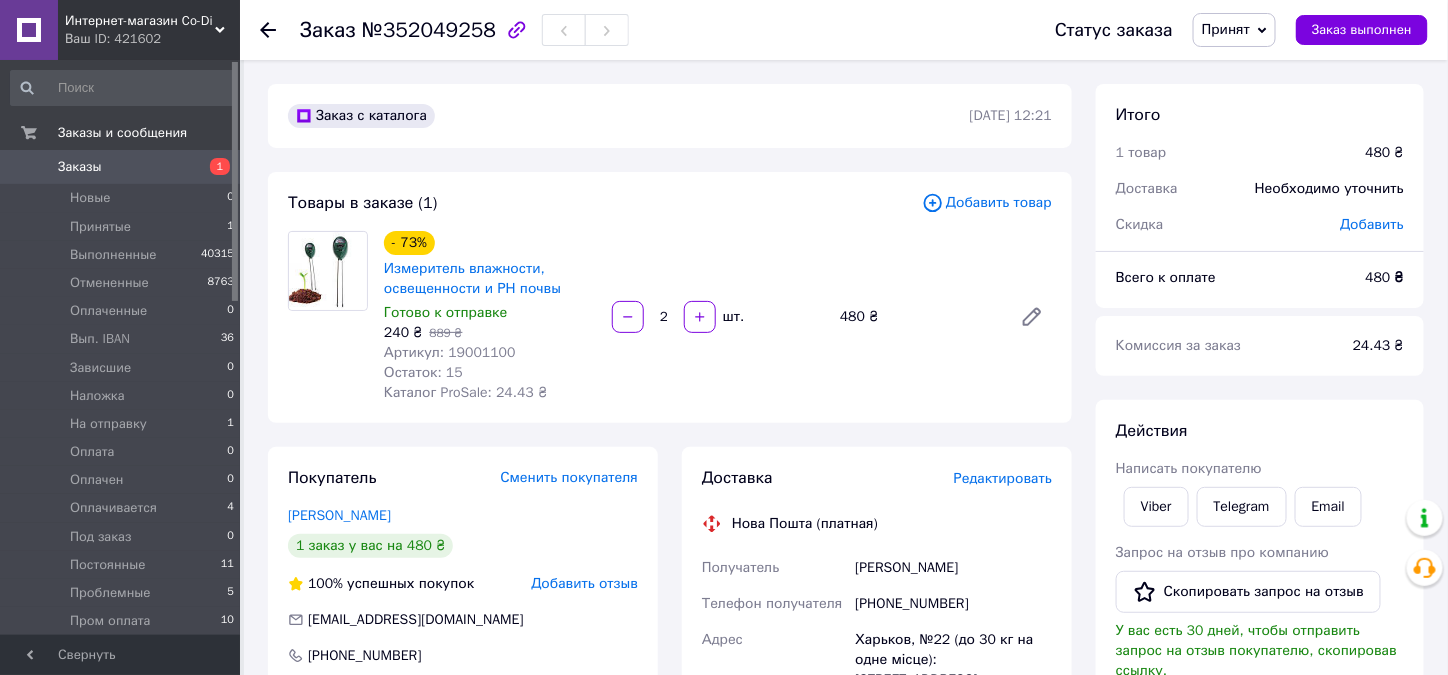 click on "Артикул: 19001100" at bounding box center [450, 352] 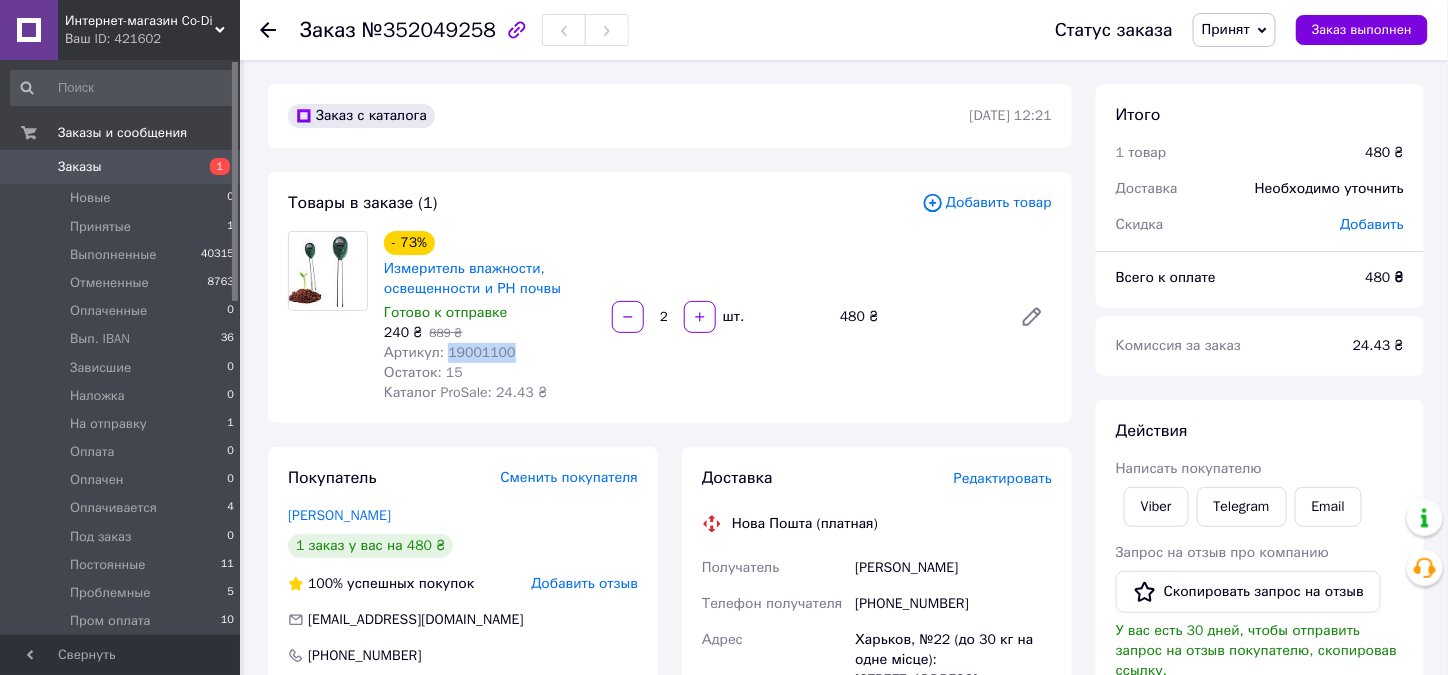click on "Артикул: 19001100" at bounding box center [450, 352] 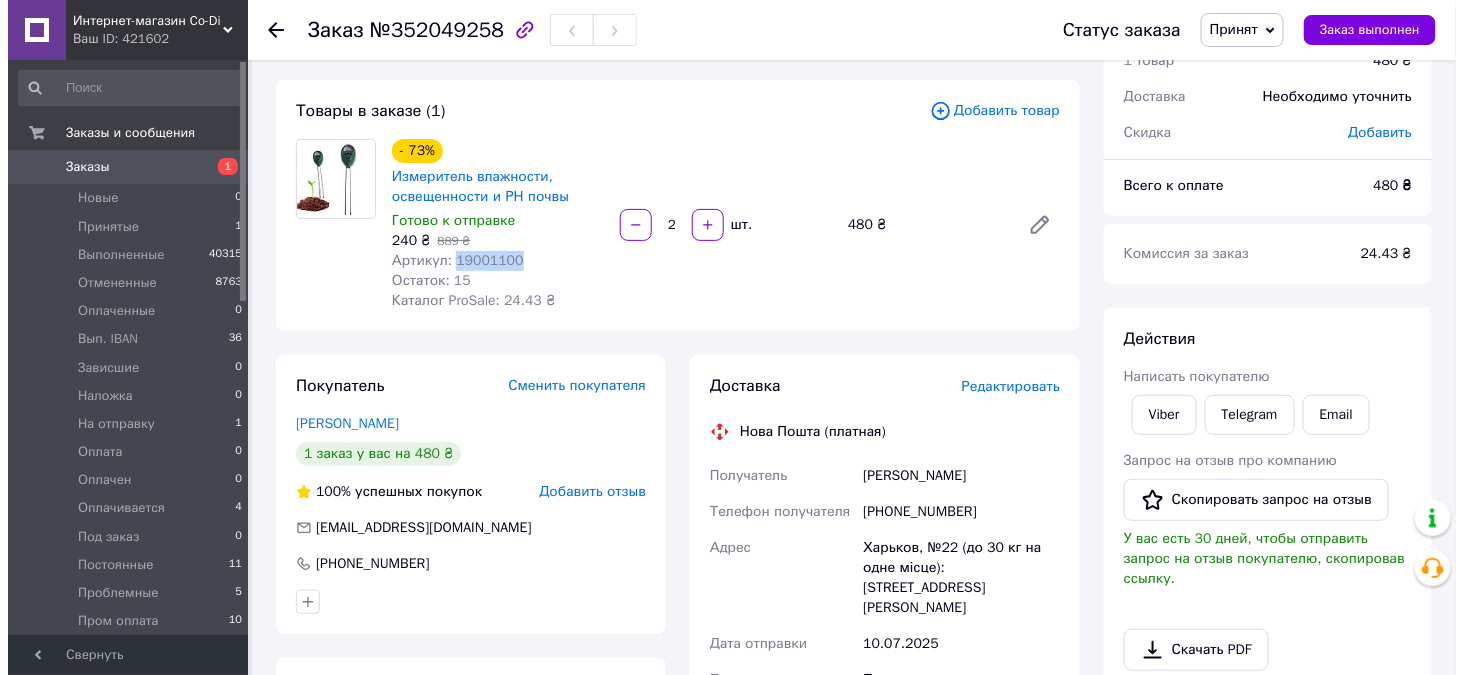 scroll, scrollTop: 200, scrollLeft: 0, axis: vertical 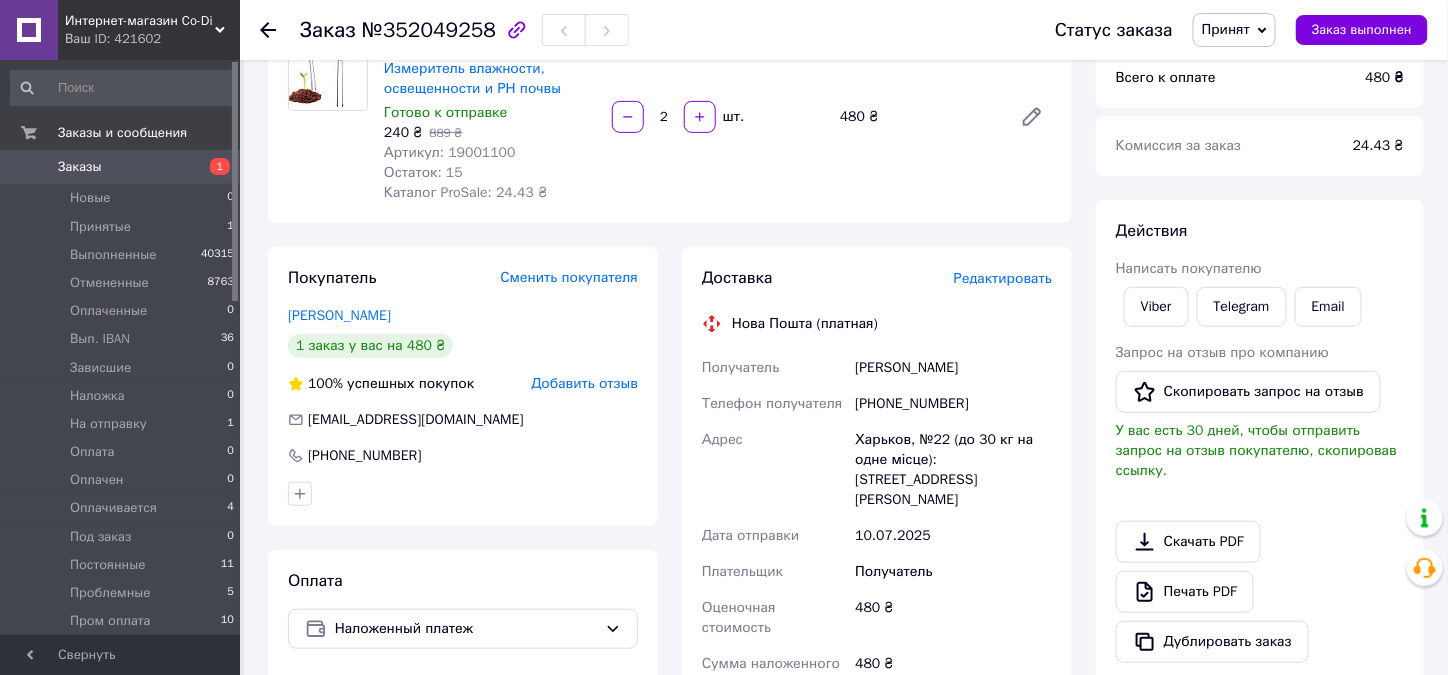 click on "Редактировать" at bounding box center [1003, 278] 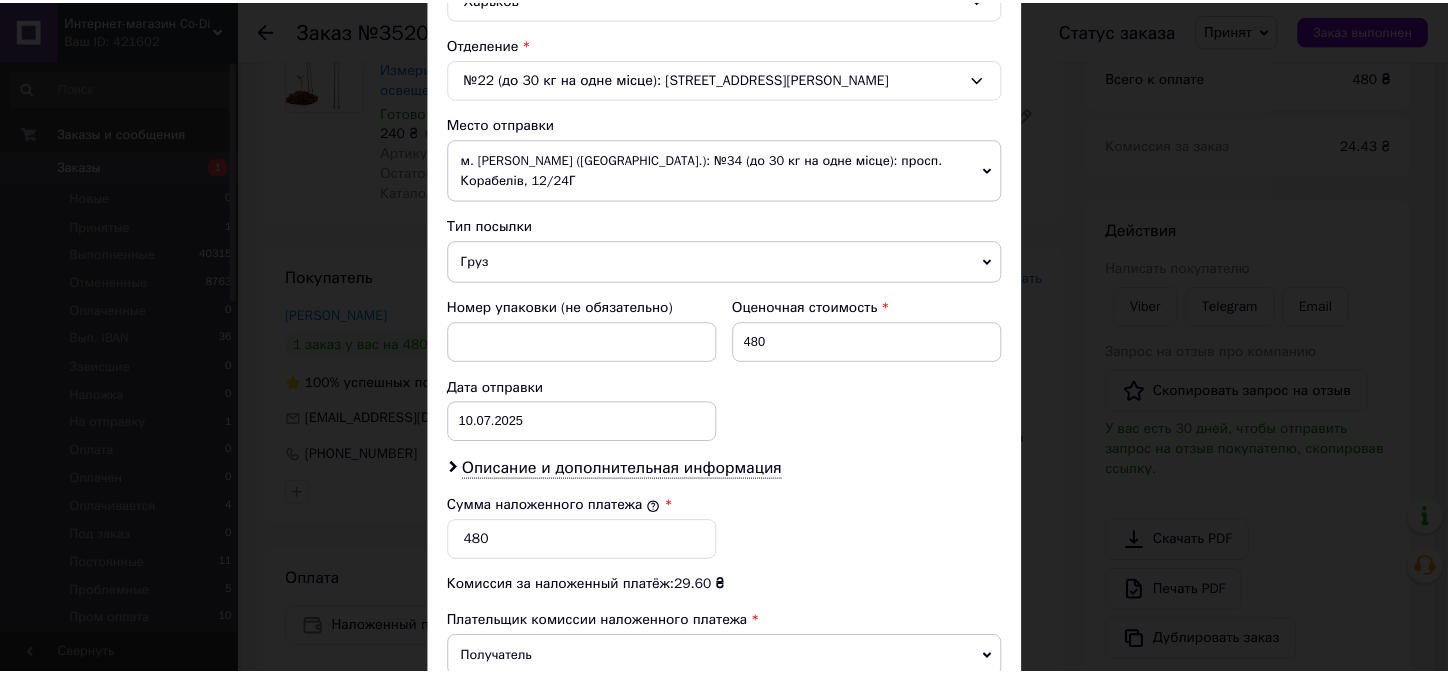 scroll, scrollTop: 857, scrollLeft: 0, axis: vertical 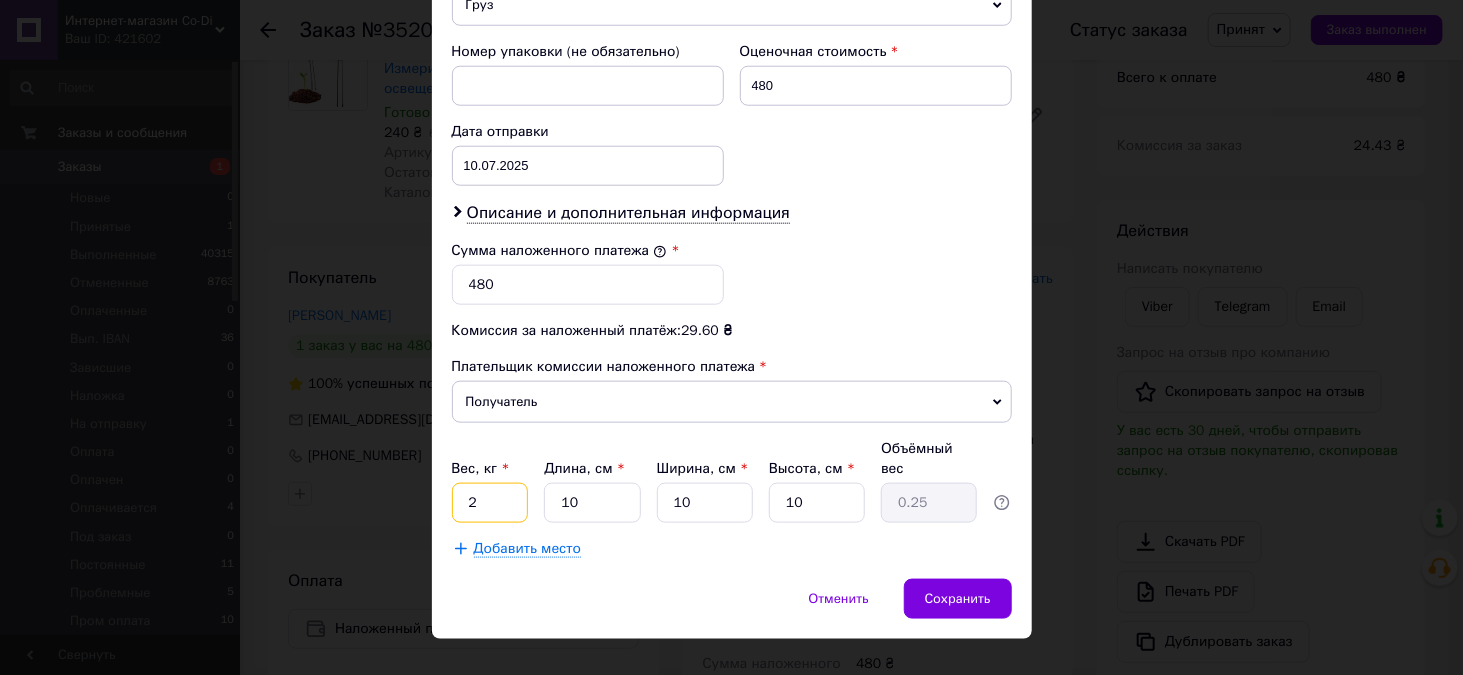 drag, startPoint x: 461, startPoint y: 473, endPoint x: 478, endPoint y: 466, distance: 18.384777 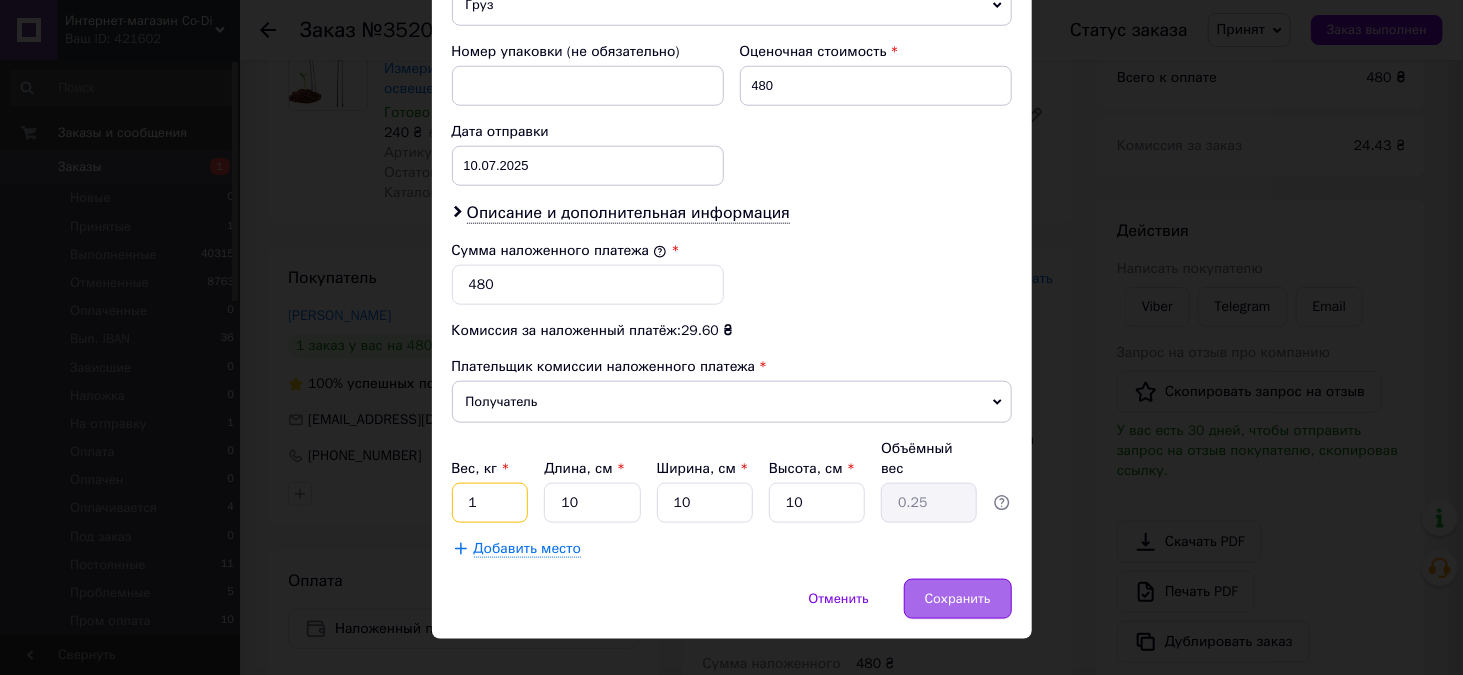 type on "1" 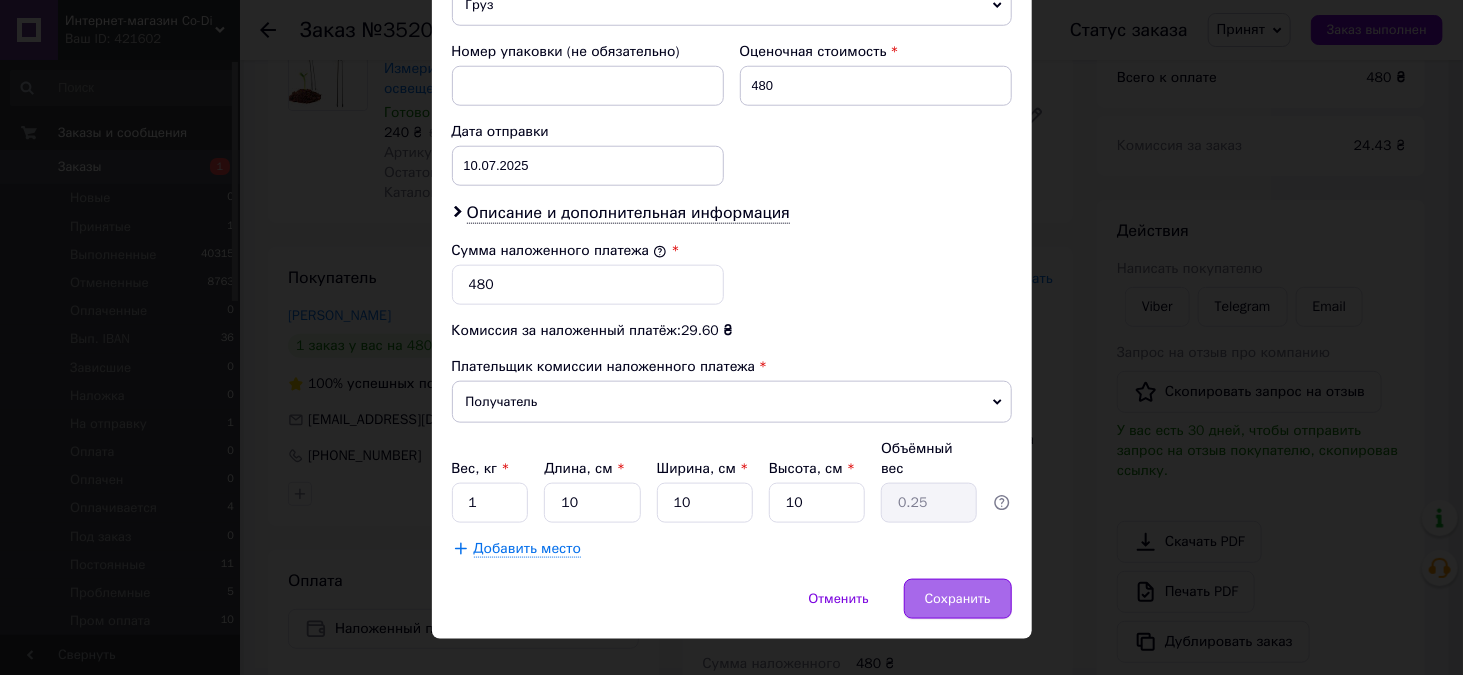 click on "Сохранить" at bounding box center (958, 599) 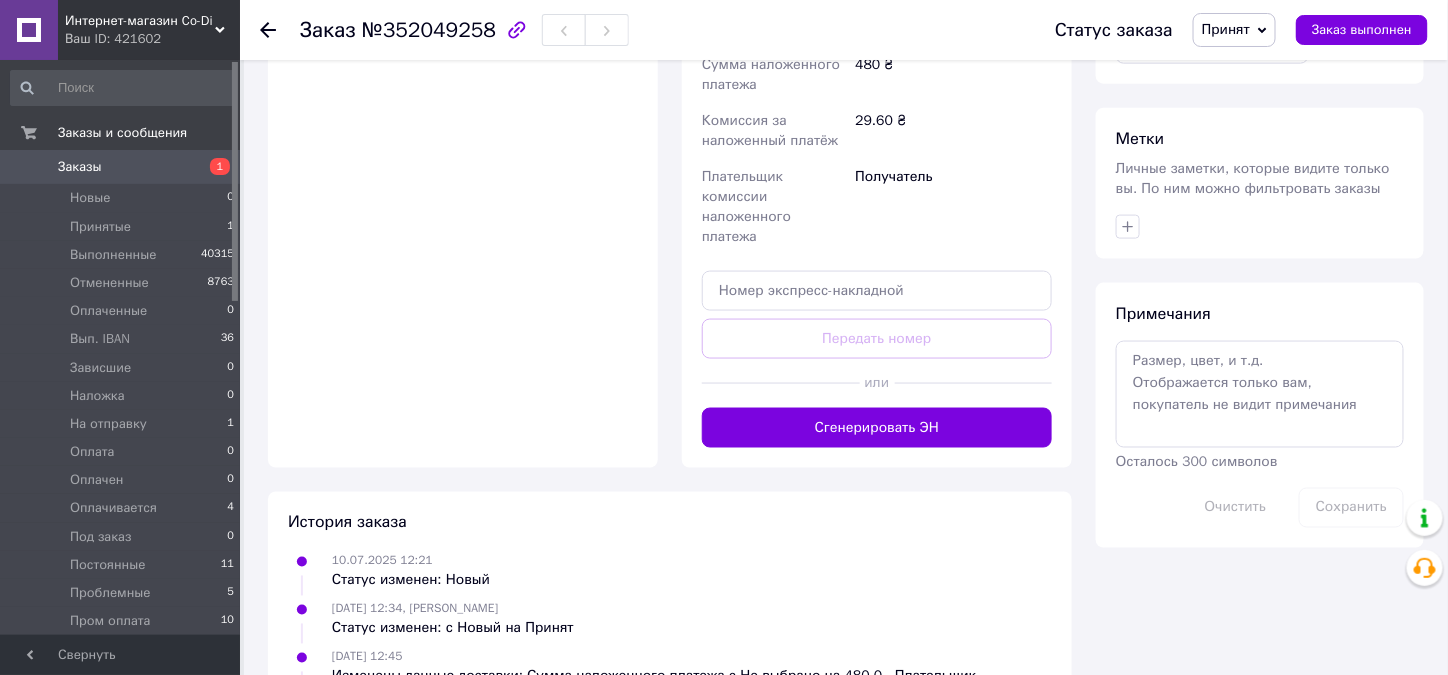 scroll, scrollTop: 800, scrollLeft: 0, axis: vertical 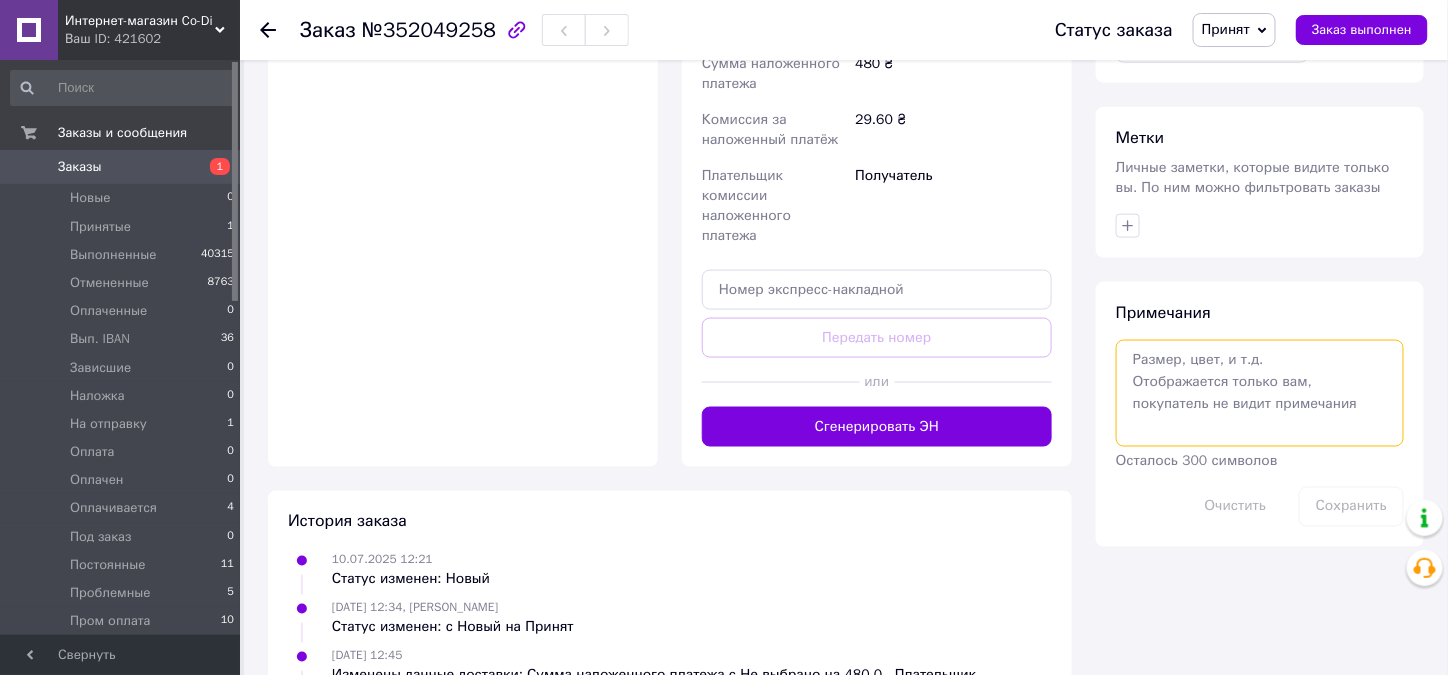 click at bounding box center [1260, 393] 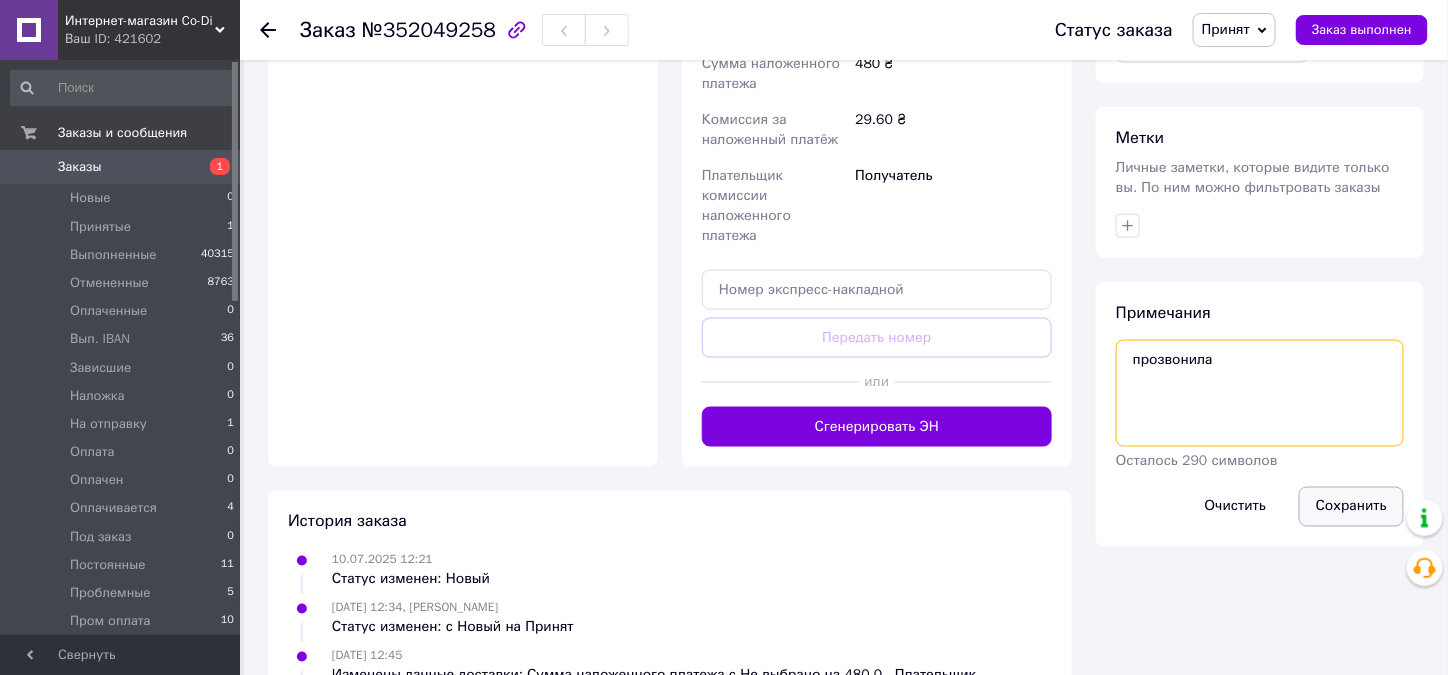 type on "прозвонила" 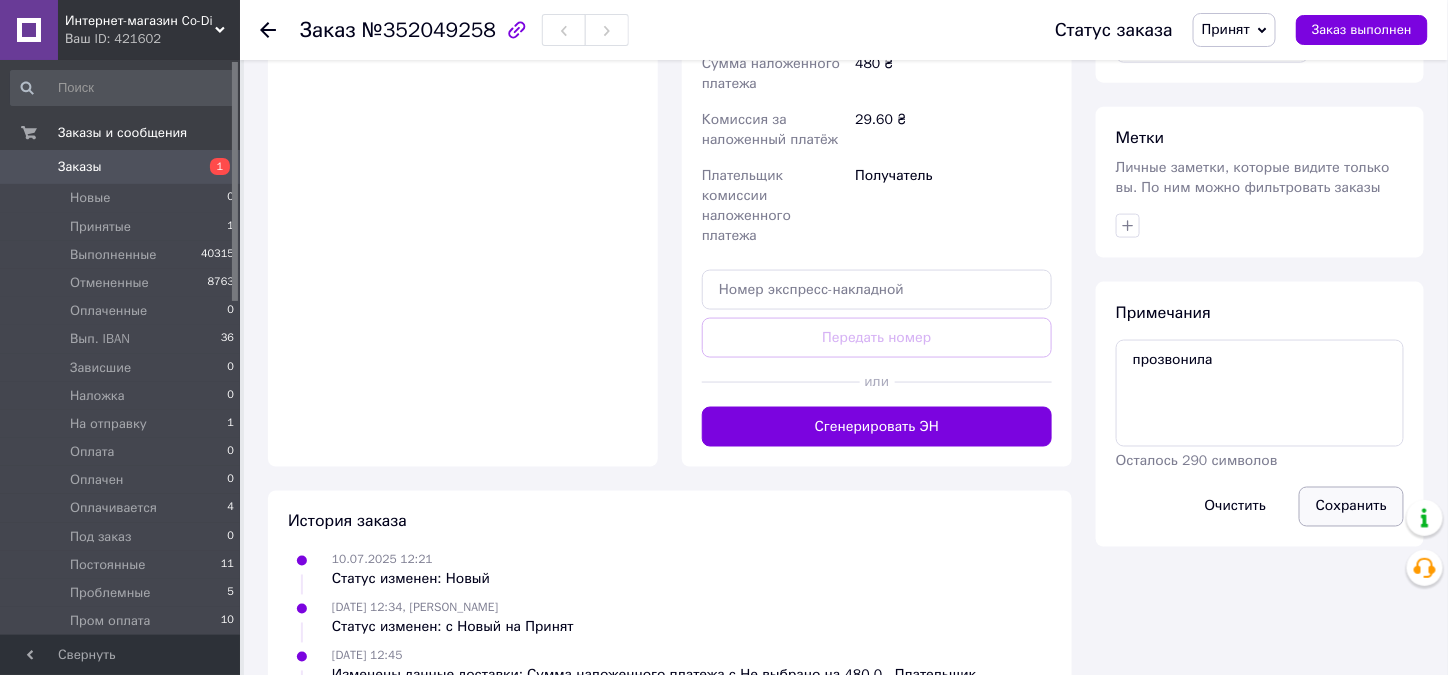click on "Сохранить" at bounding box center (1351, 507) 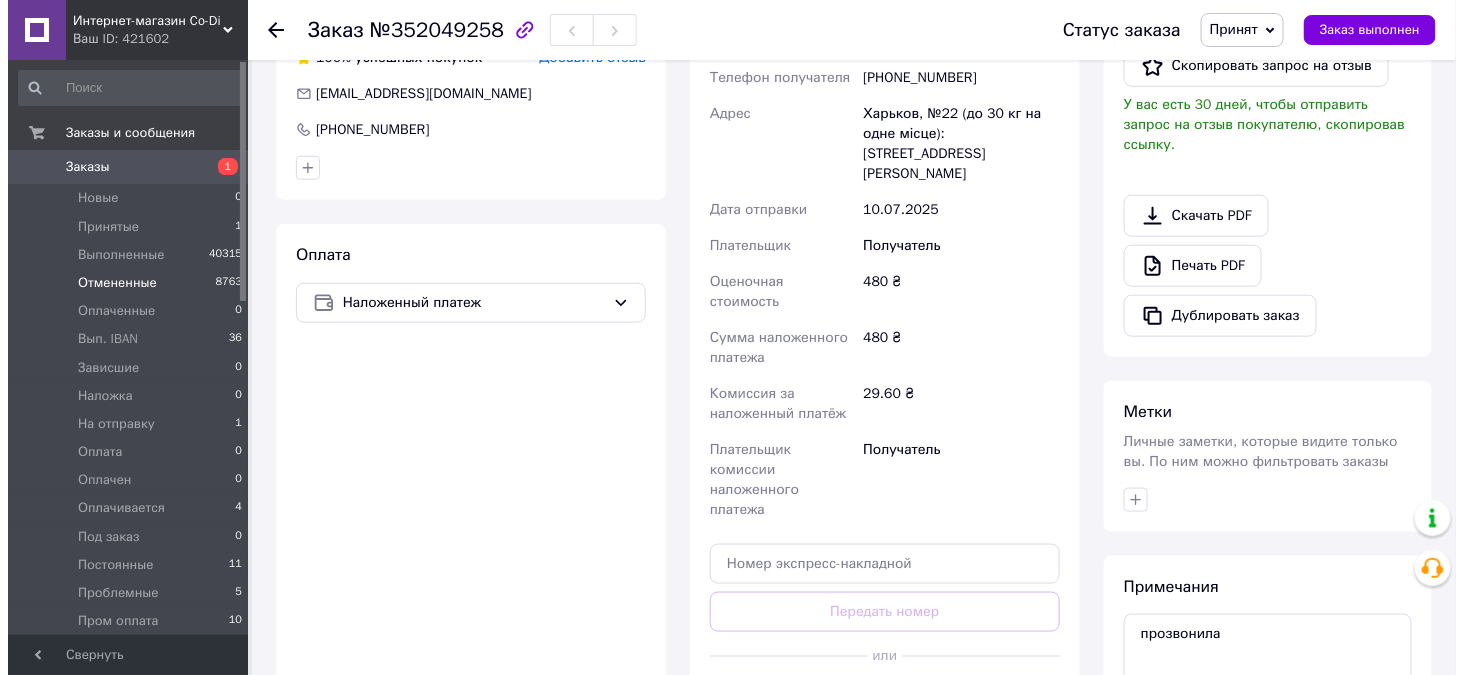 scroll, scrollTop: 300, scrollLeft: 0, axis: vertical 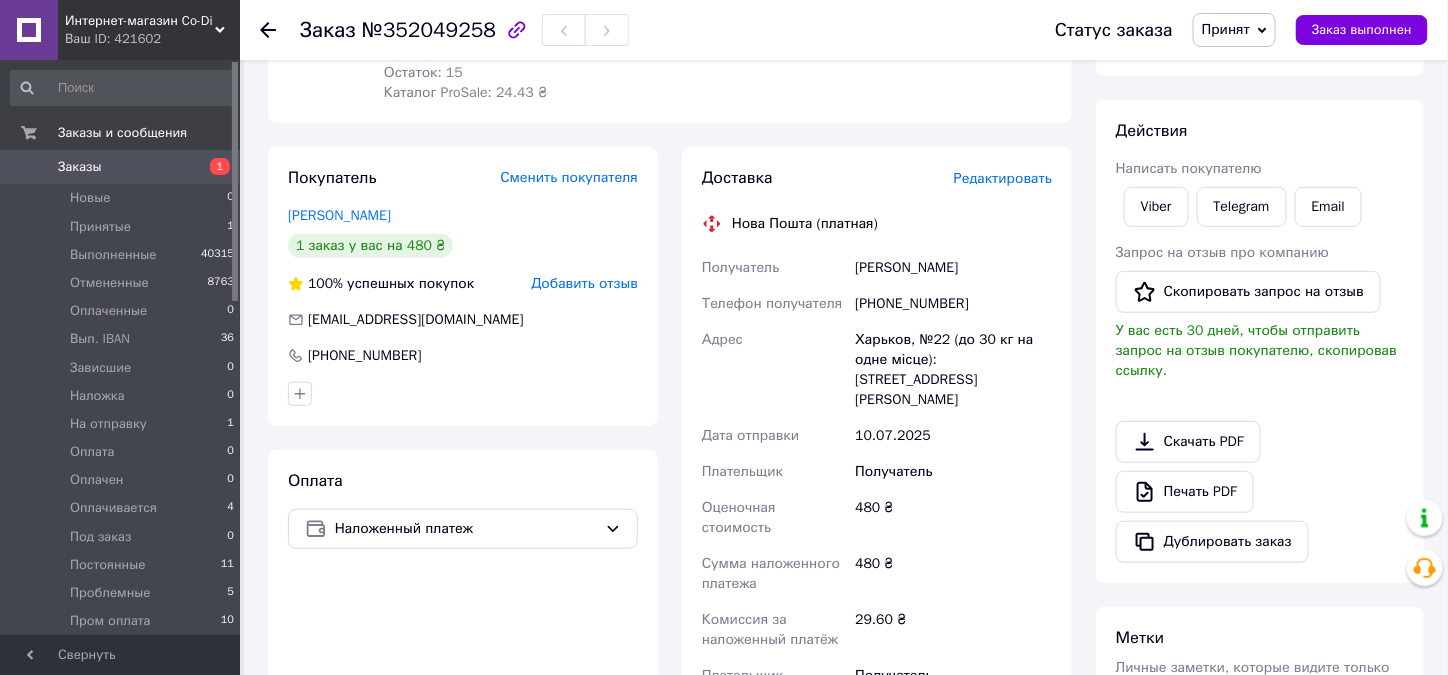 click on "Редактировать" at bounding box center [1003, 178] 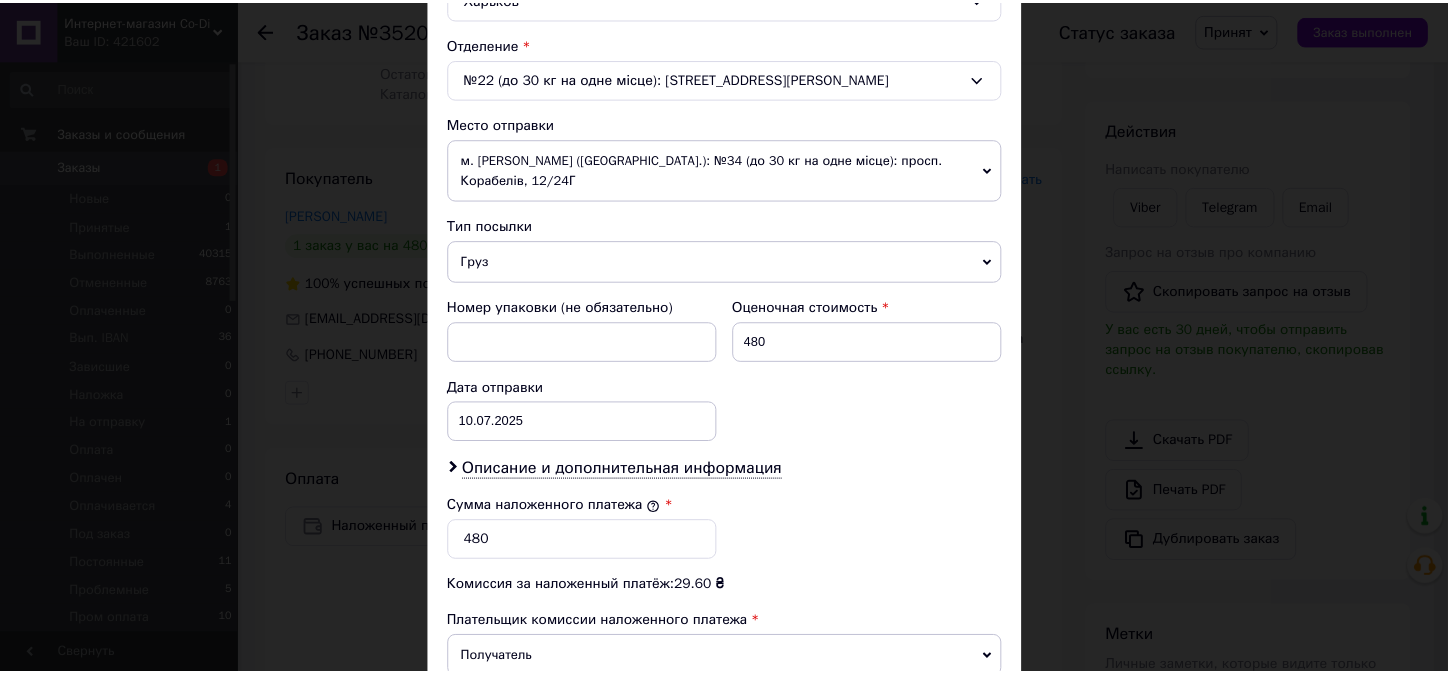 scroll, scrollTop: 857, scrollLeft: 0, axis: vertical 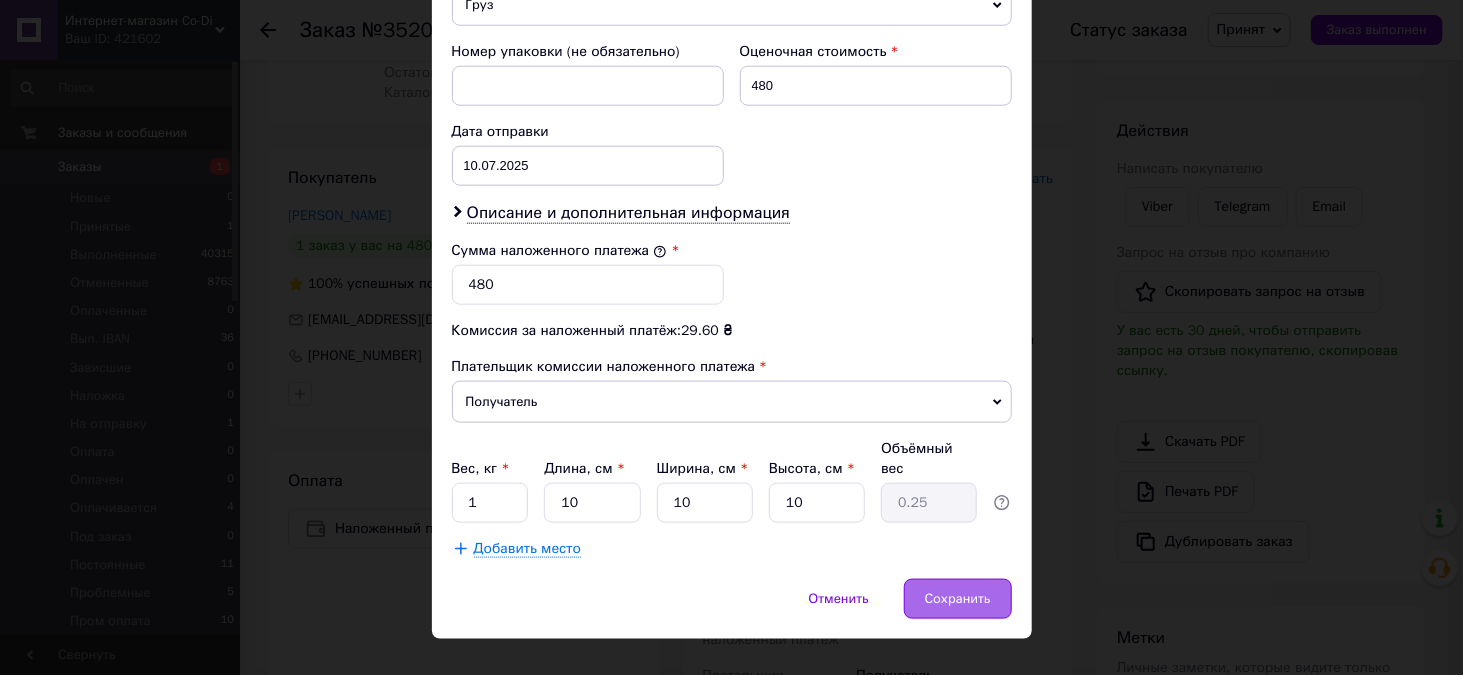 click on "Сохранить" at bounding box center (958, 599) 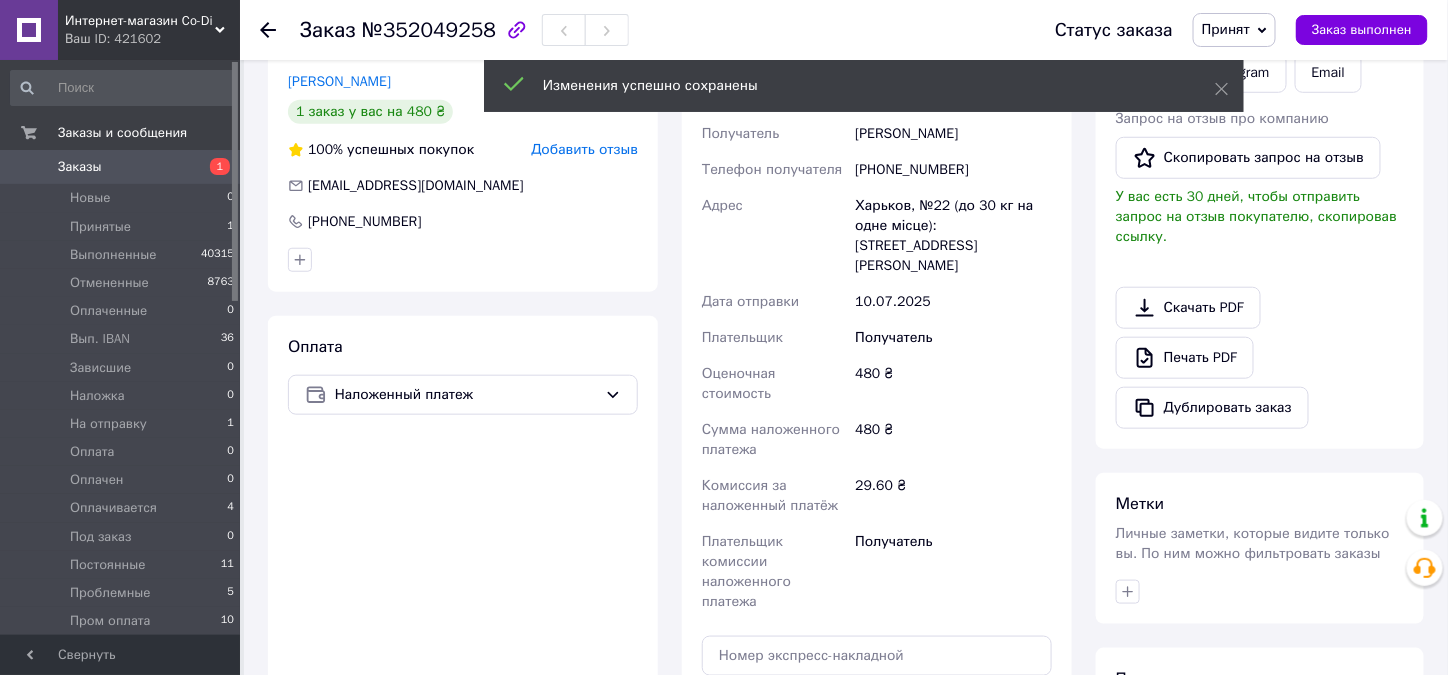 scroll, scrollTop: 600, scrollLeft: 0, axis: vertical 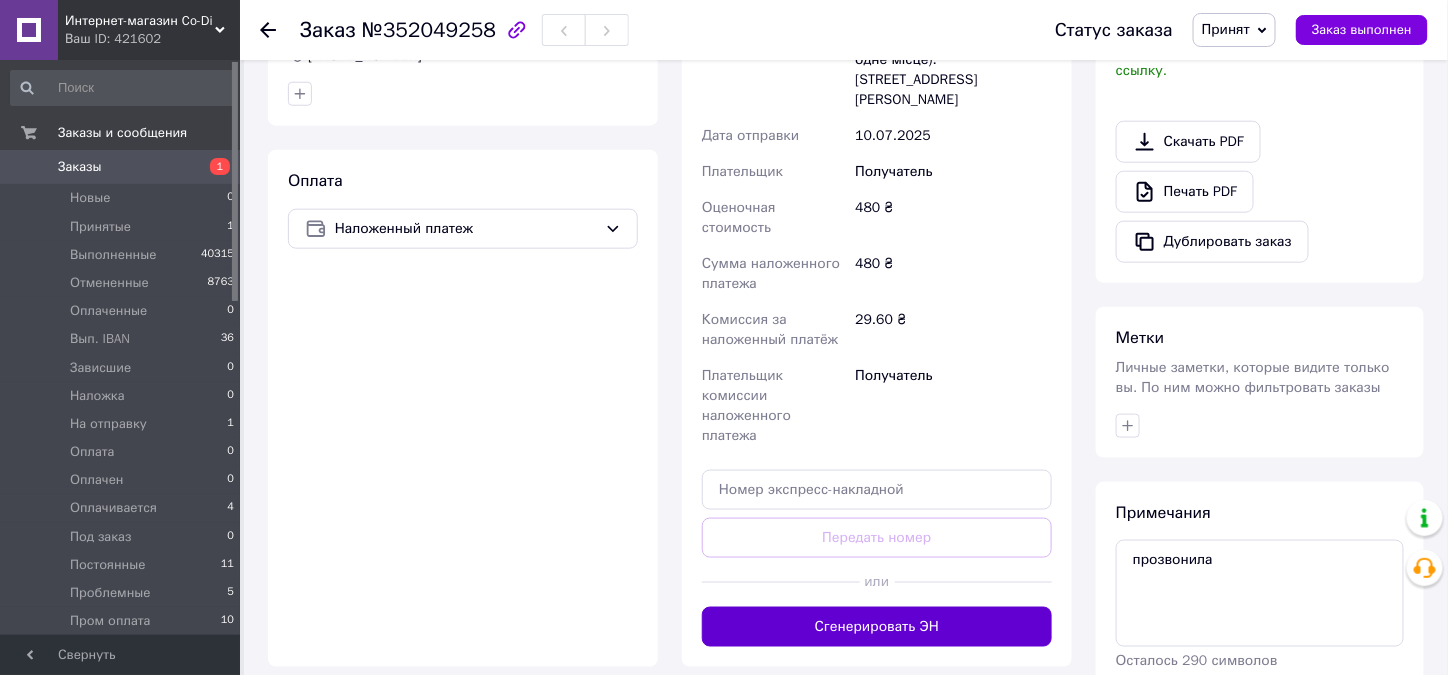 click on "Сгенерировать ЭН" at bounding box center (877, 627) 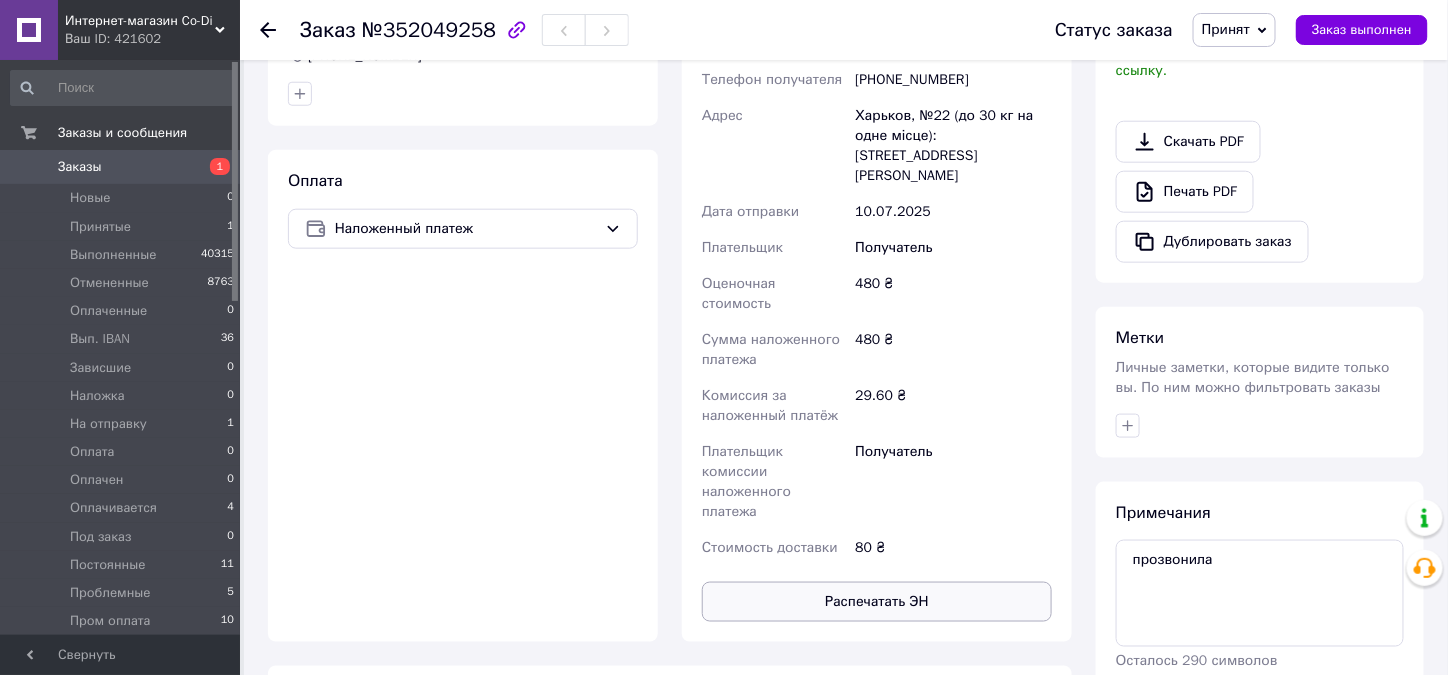 click on "Распечатать ЭН" at bounding box center [877, 602] 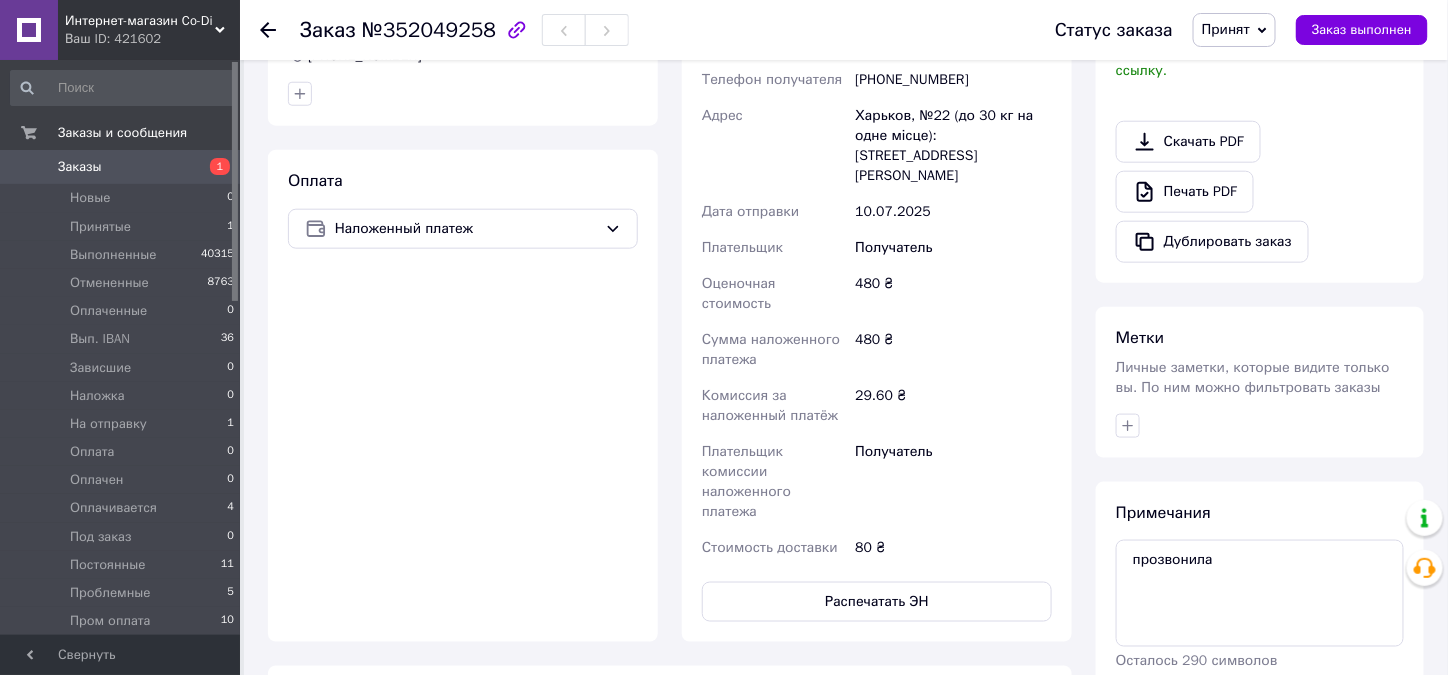 click on "Принят" at bounding box center (1234, 30) 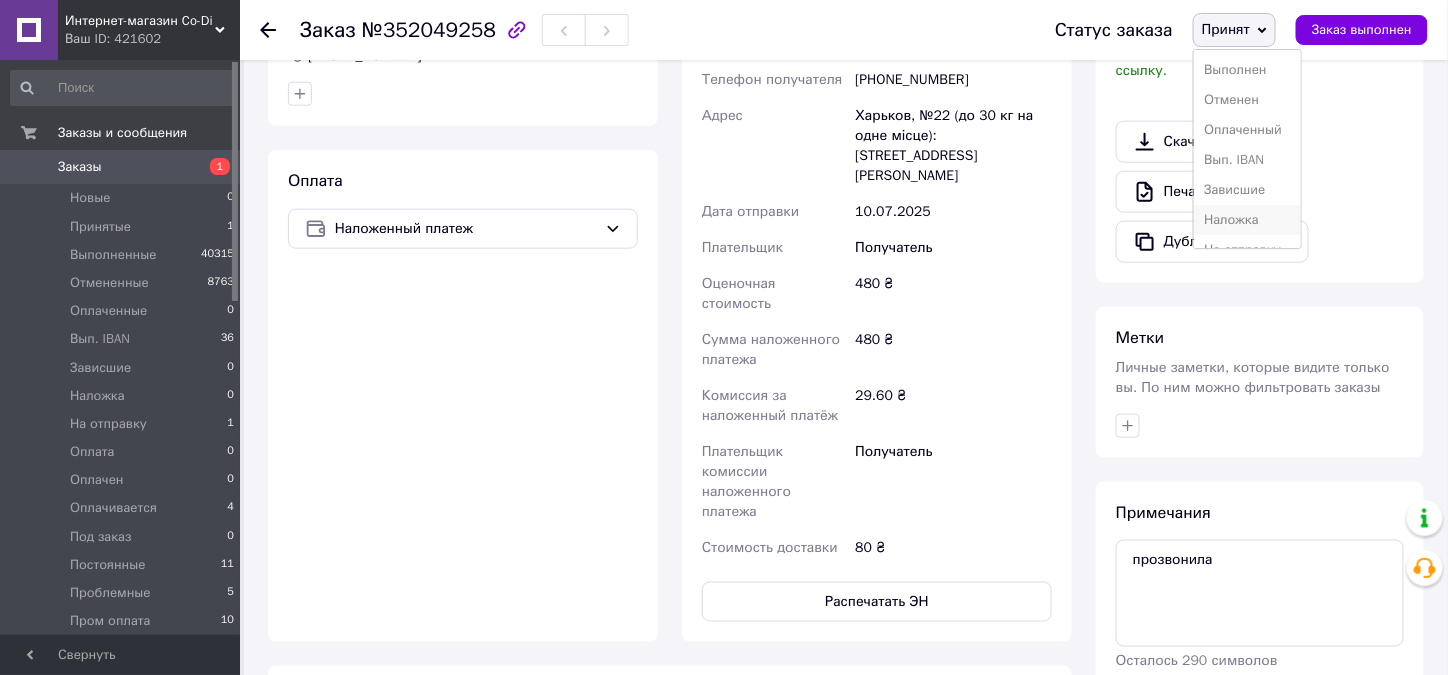 click on "Наложка" at bounding box center [1247, 220] 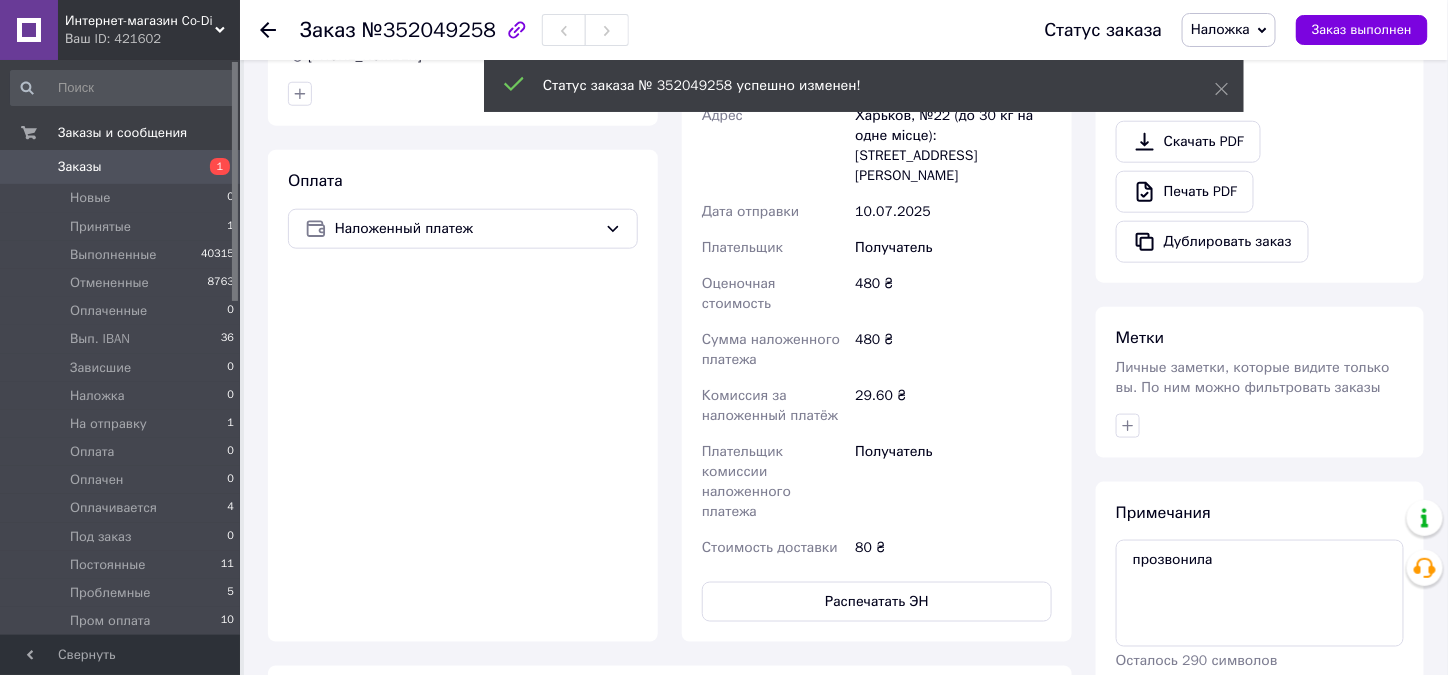 click 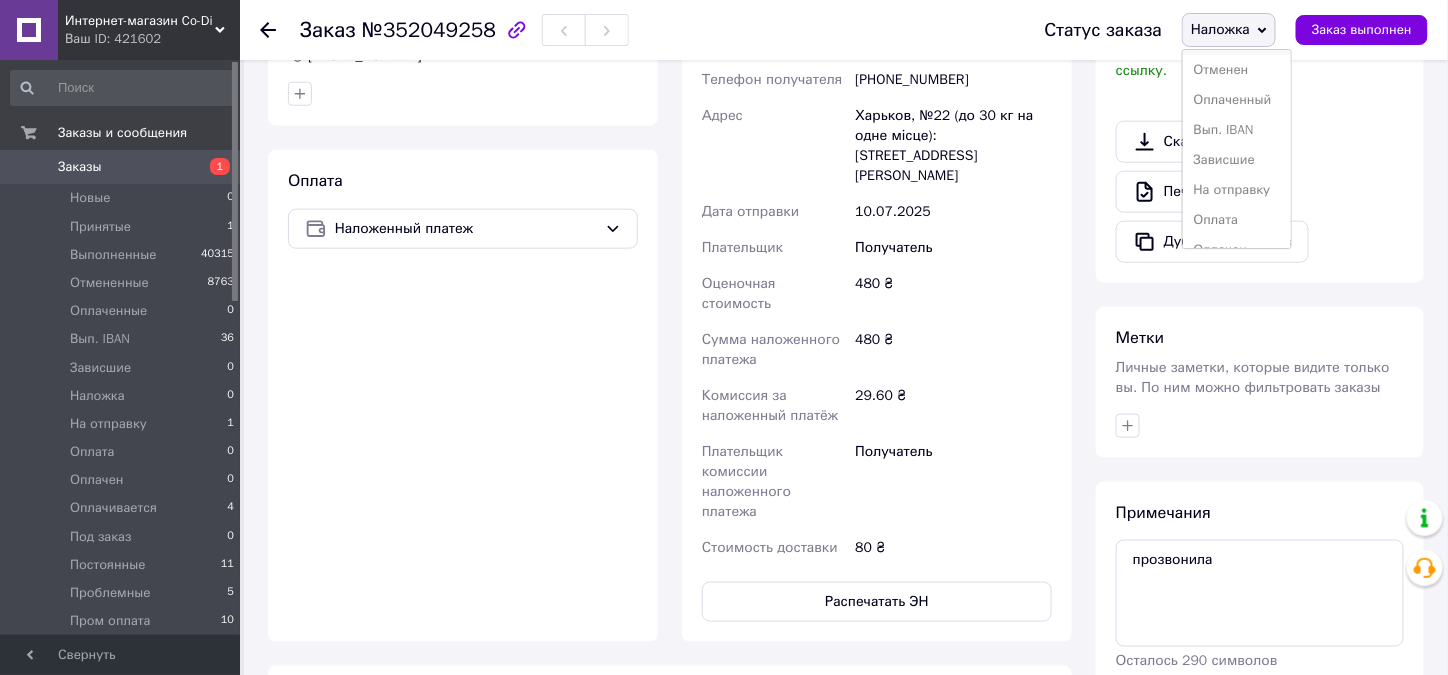 scroll, scrollTop: 100, scrollLeft: 0, axis: vertical 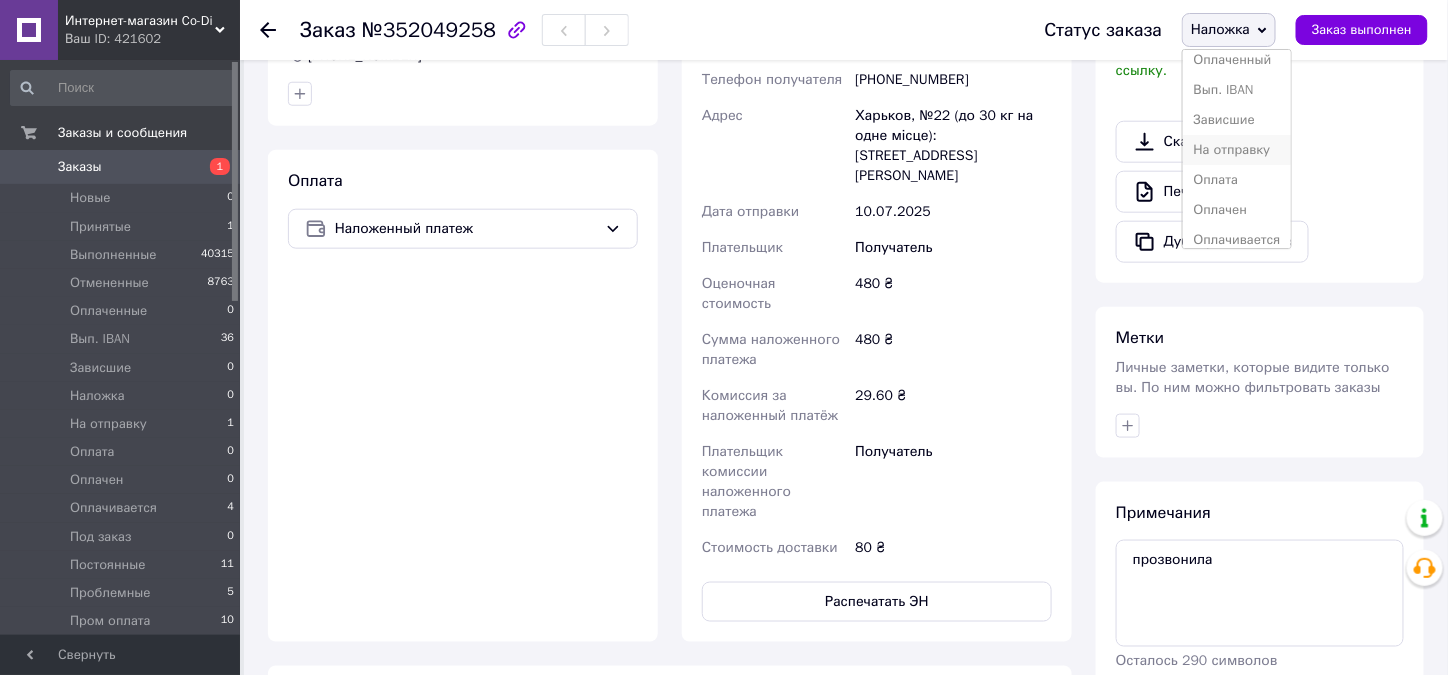 click on "На отправку" at bounding box center [1236, 150] 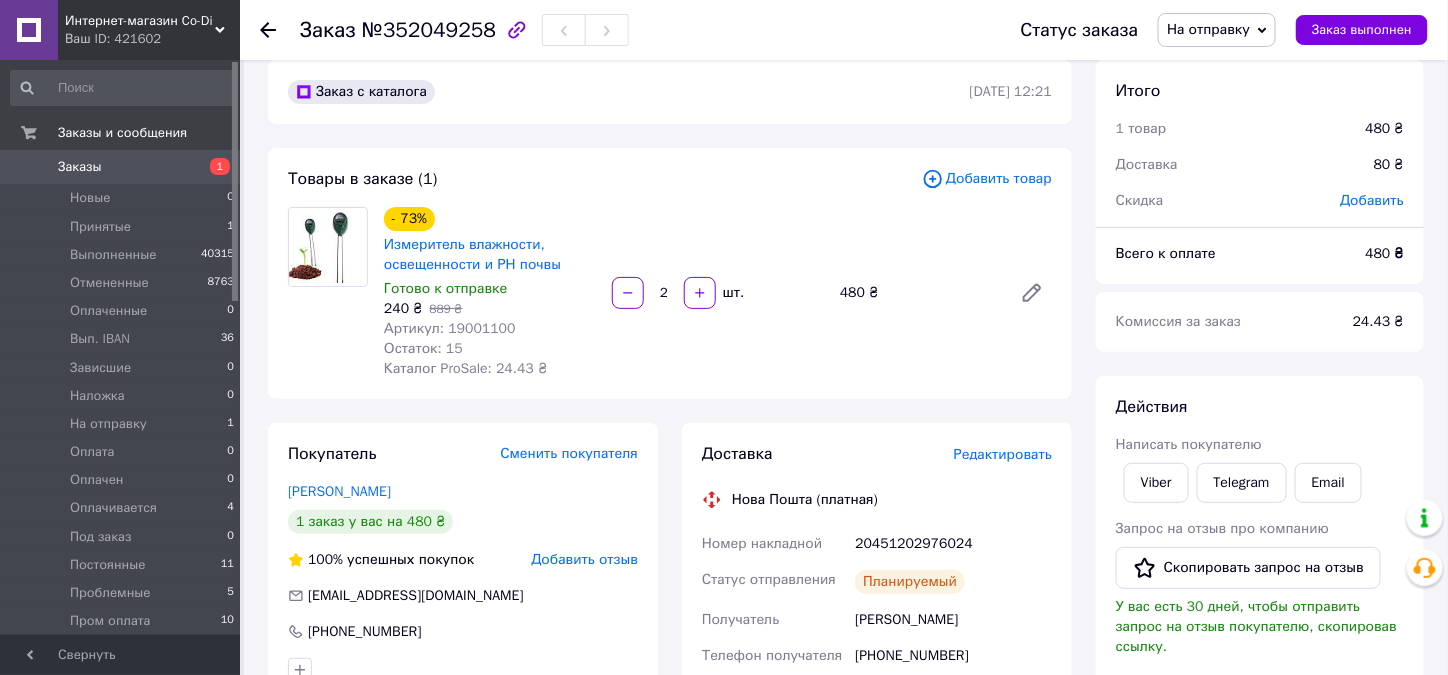 scroll, scrollTop: 0, scrollLeft: 0, axis: both 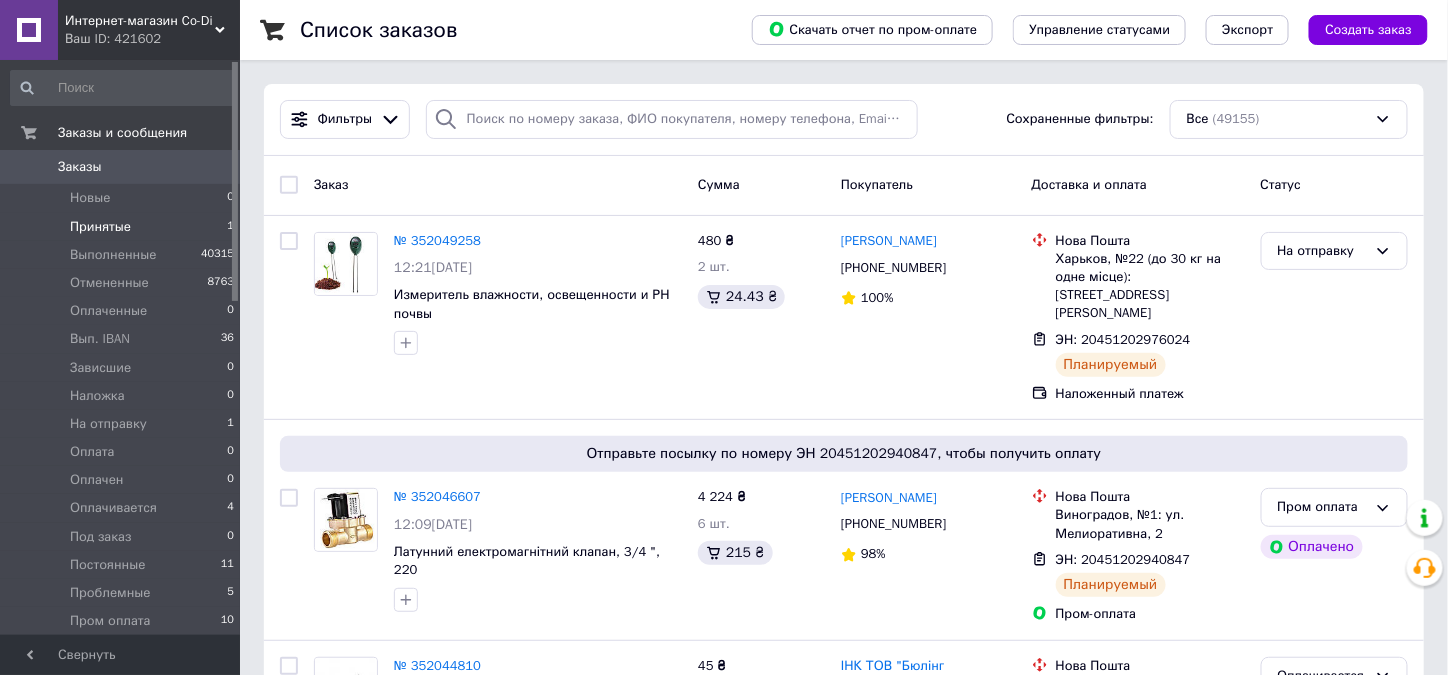 click on "Принятые" at bounding box center [100, 227] 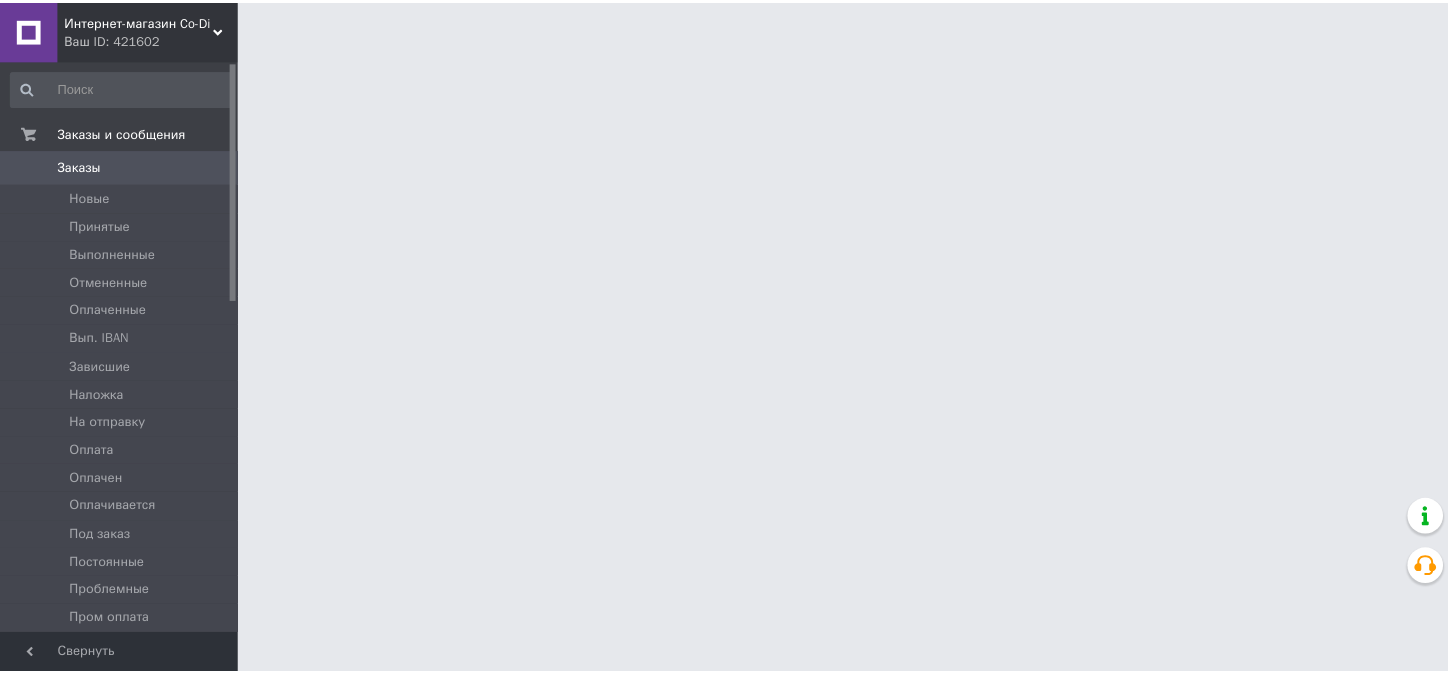 scroll, scrollTop: 0, scrollLeft: 0, axis: both 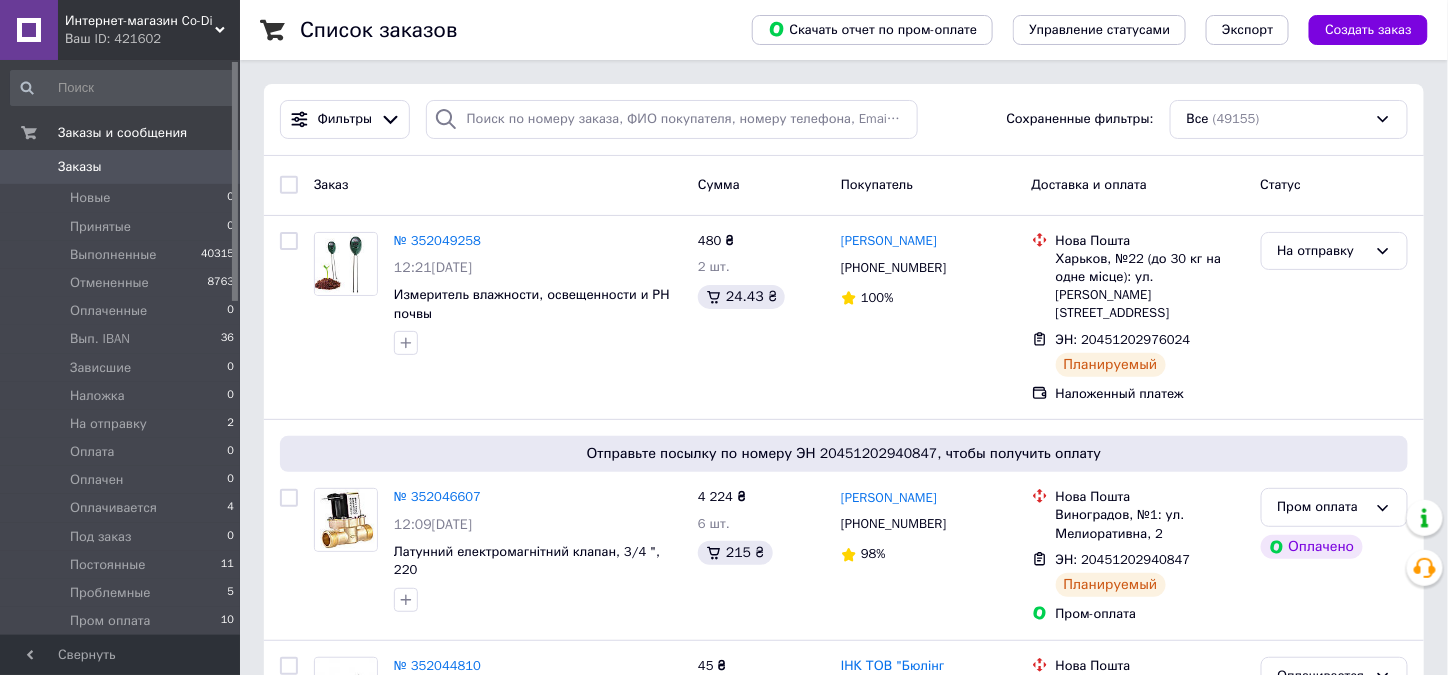 click 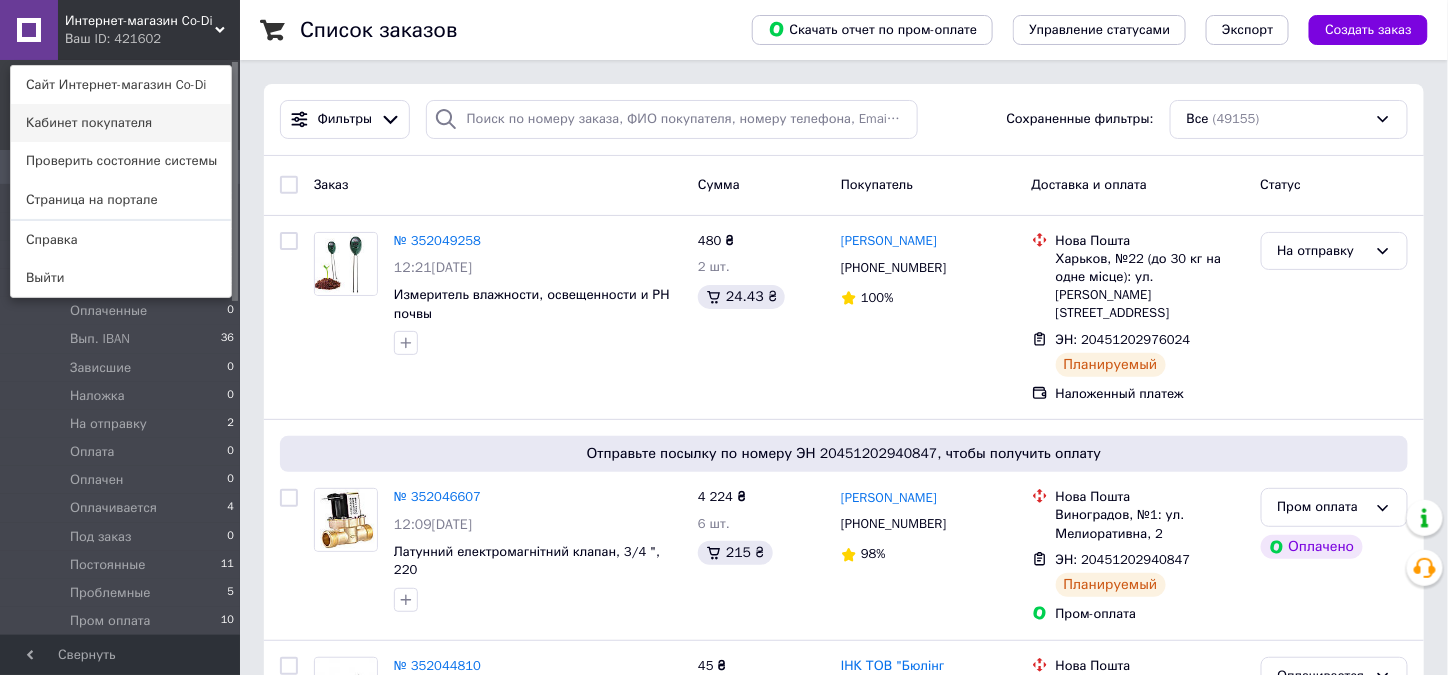click on "Кабинет покупателя" at bounding box center (121, 123) 